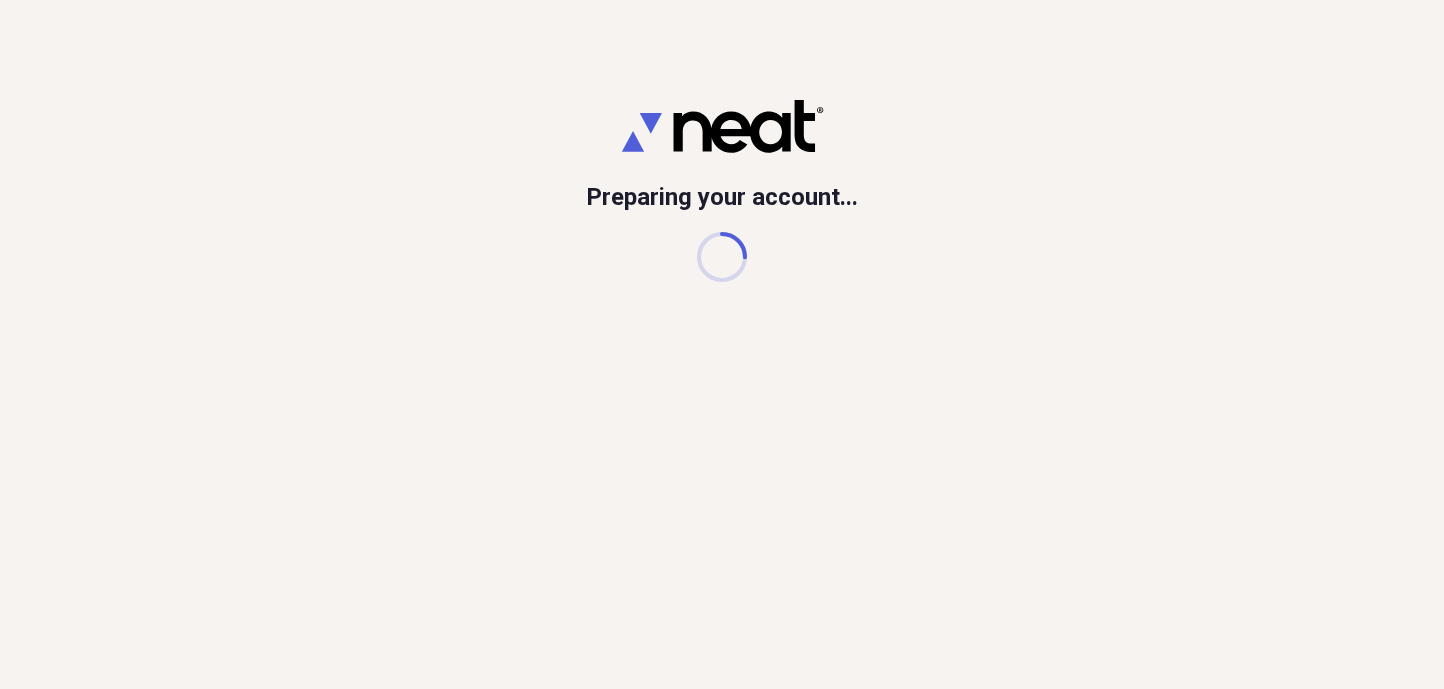 scroll, scrollTop: 0, scrollLeft: 0, axis: both 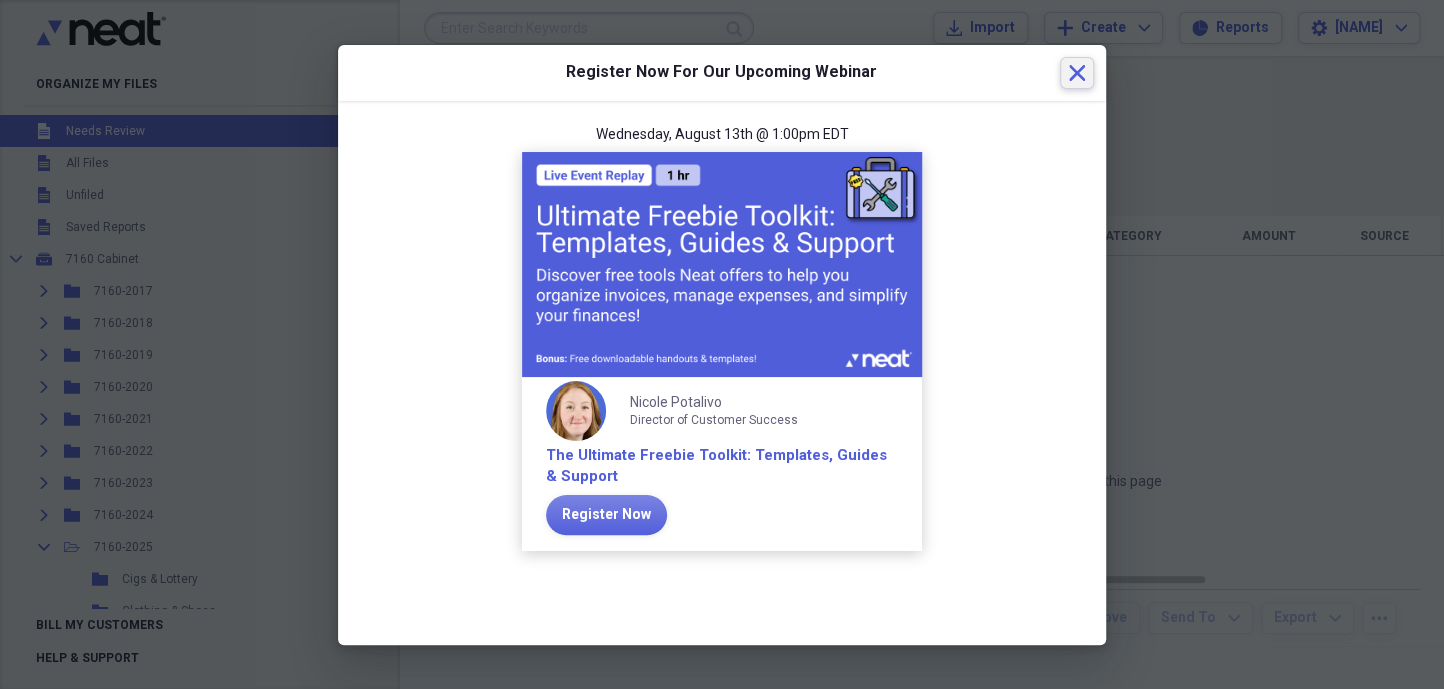 click on "Close" 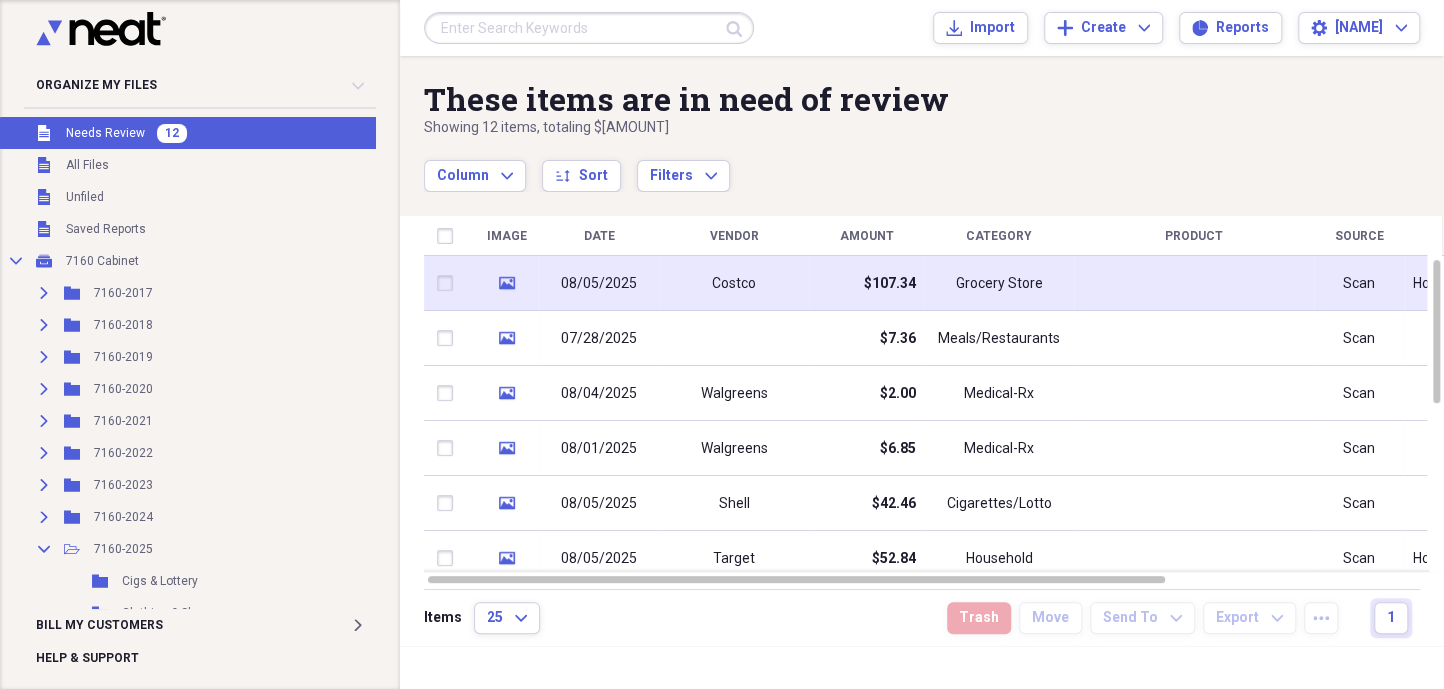 click on "Grocery Store" at bounding box center [999, 284] 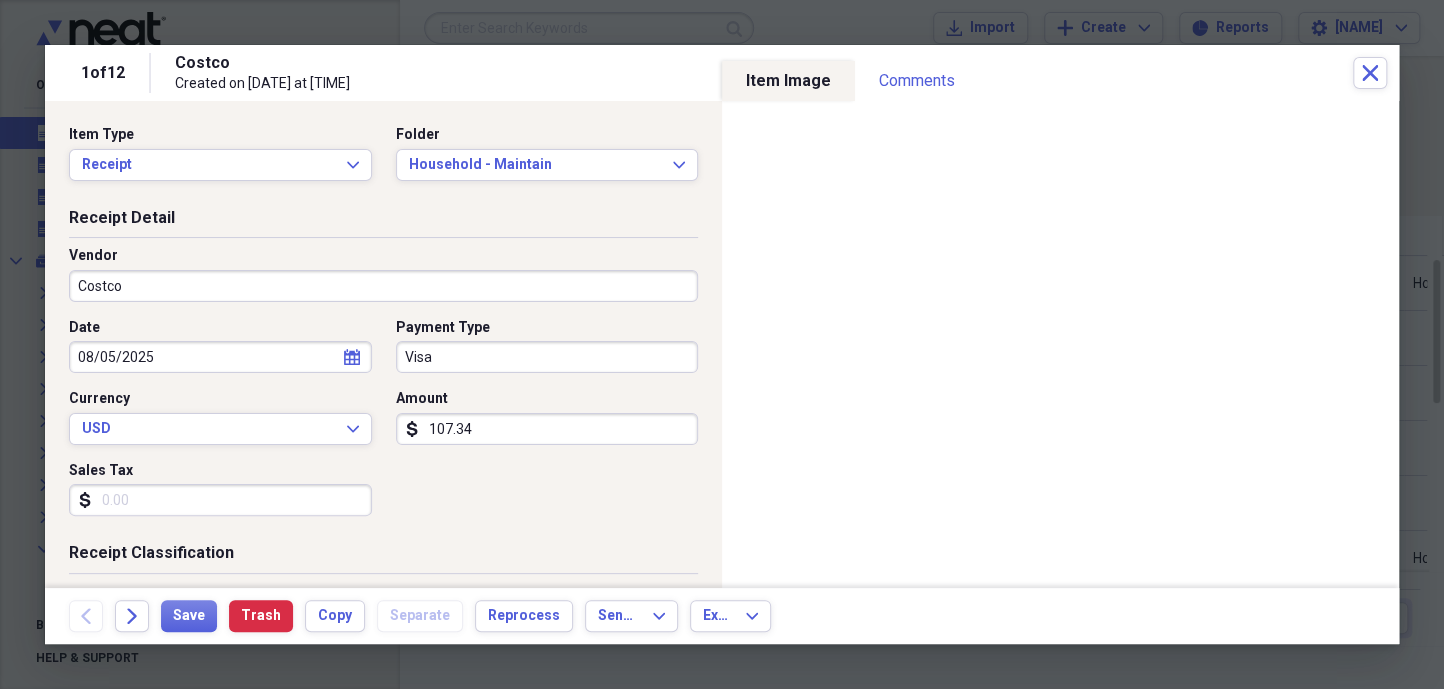 click on "107.34" at bounding box center [547, 429] 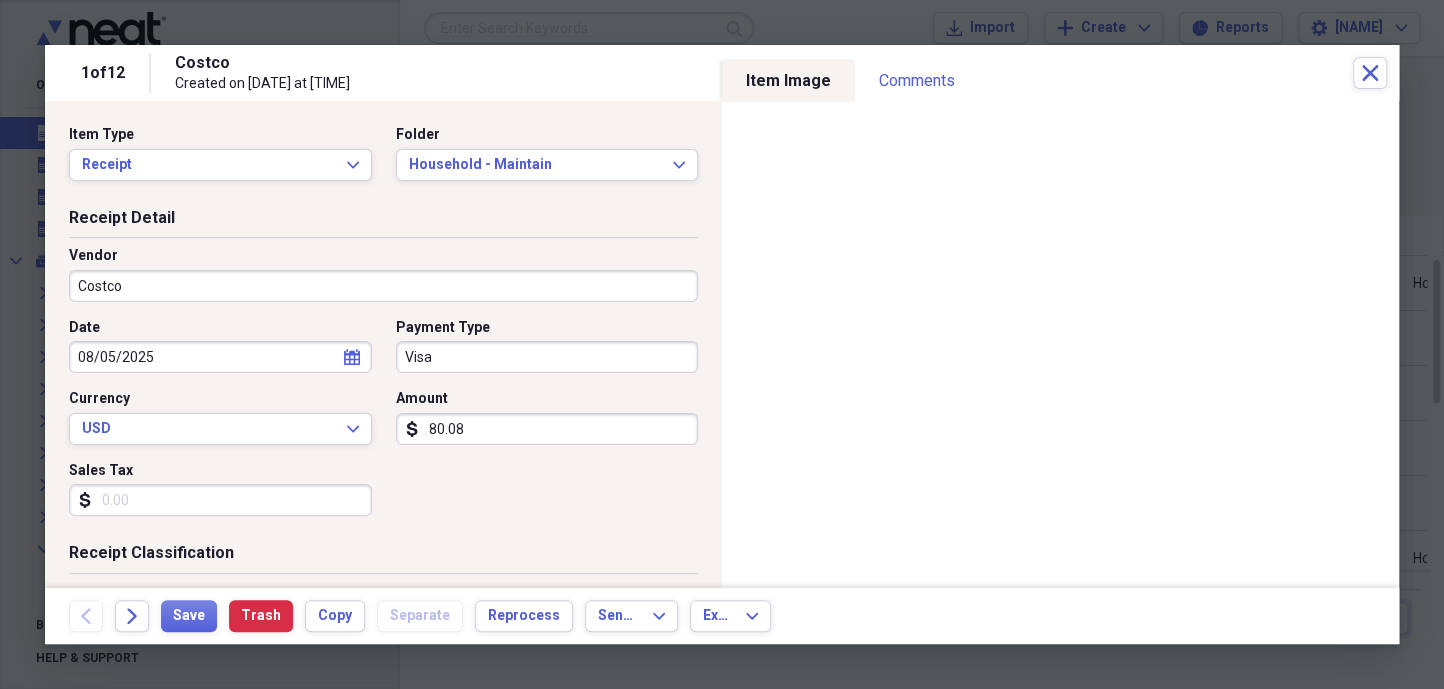 type on "80.08" 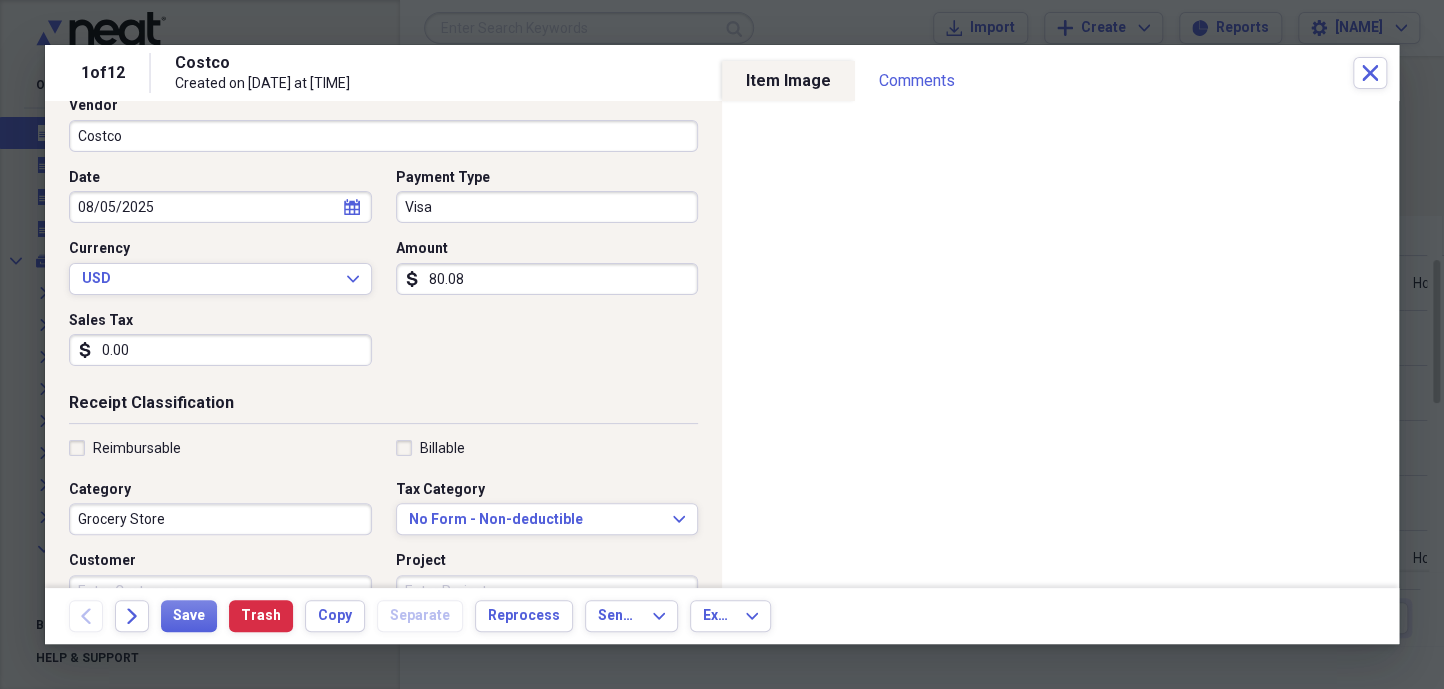 scroll, scrollTop: 181, scrollLeft: 0, axis: vertical 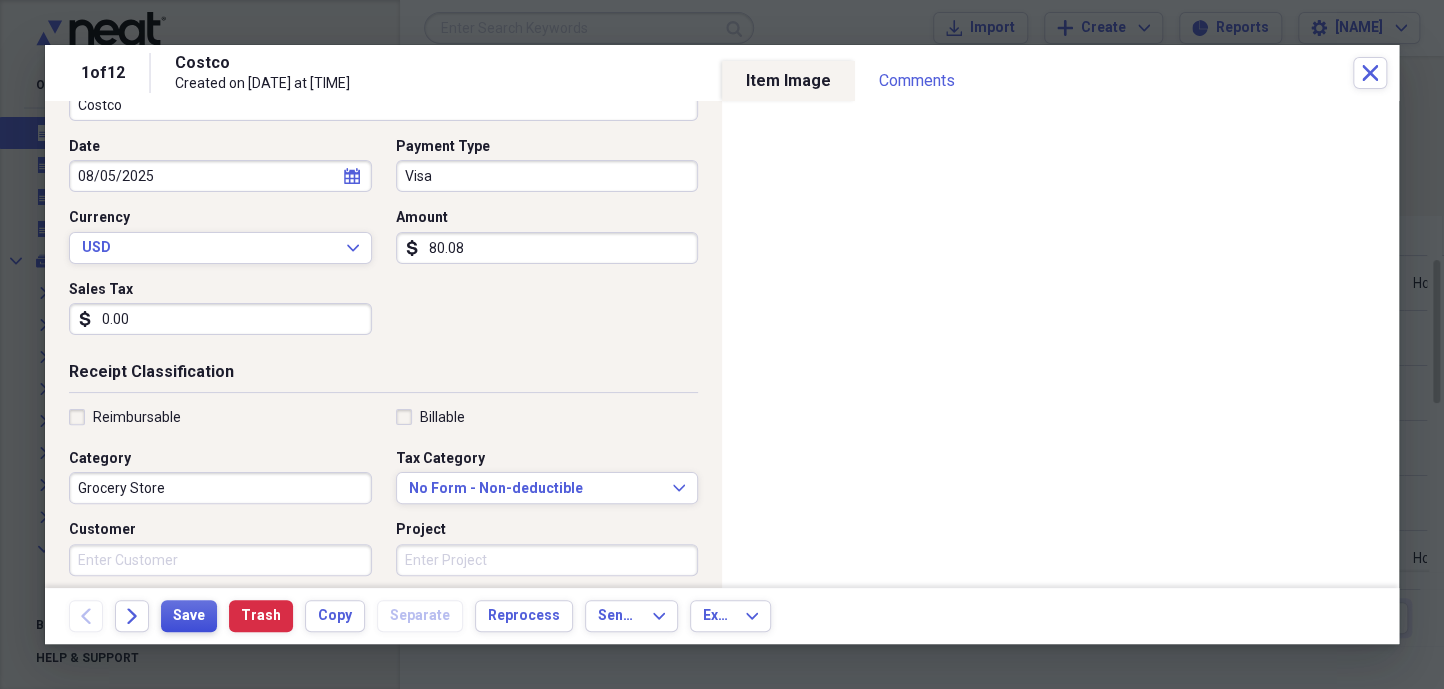 type on "0.00" 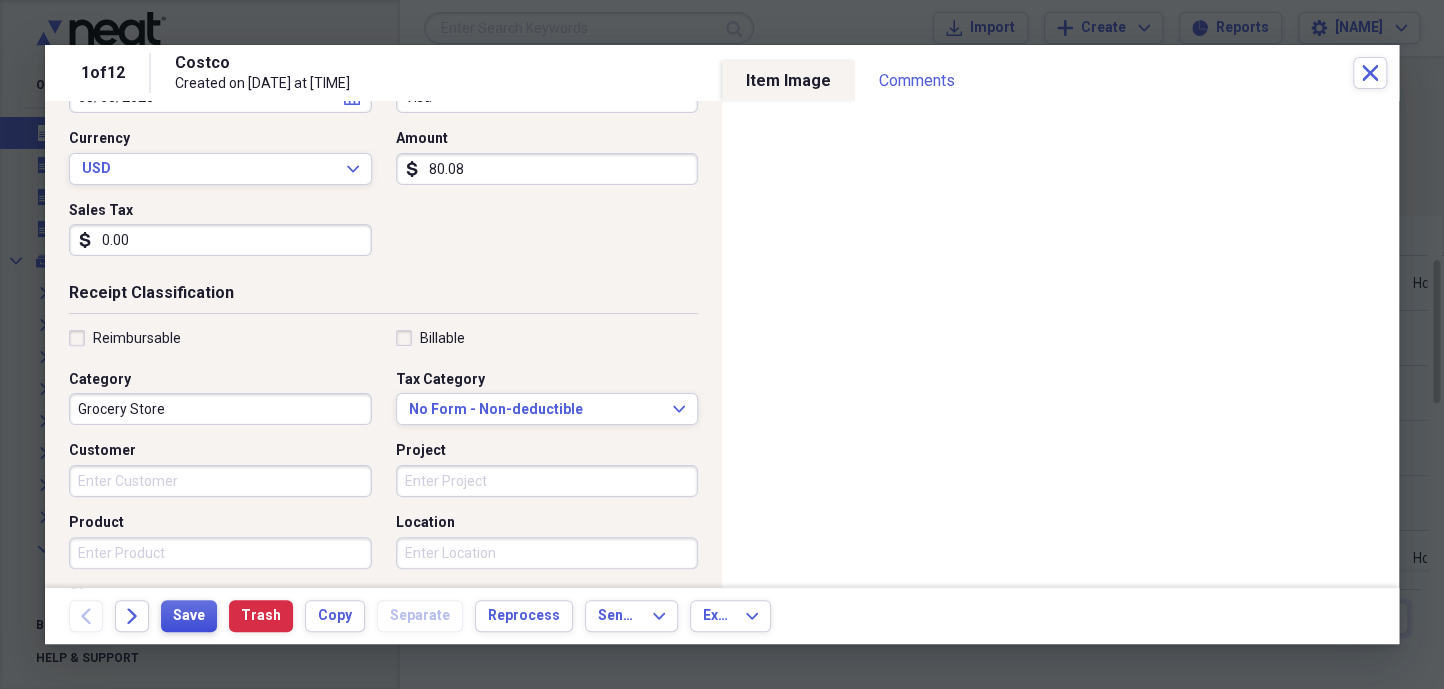 scroll, scrollTop: 272, scrollLeft: 0, axis: vertical 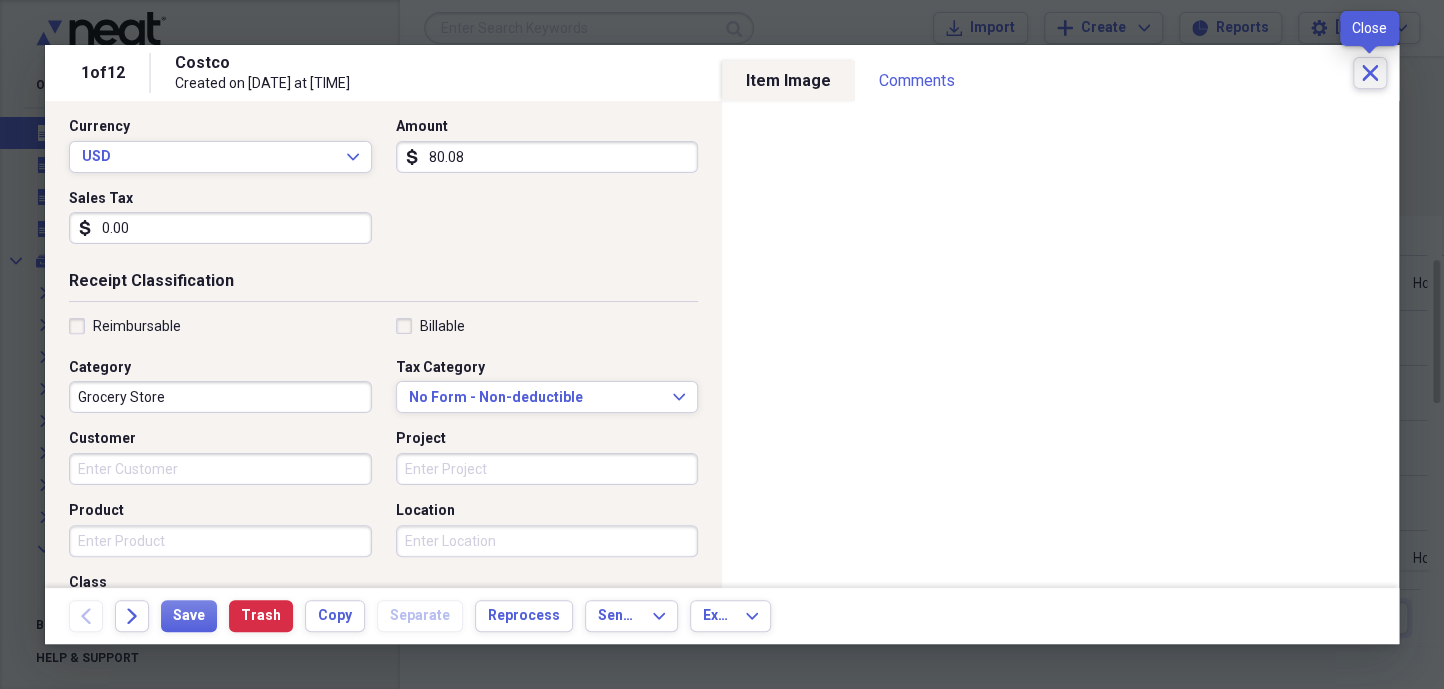 click 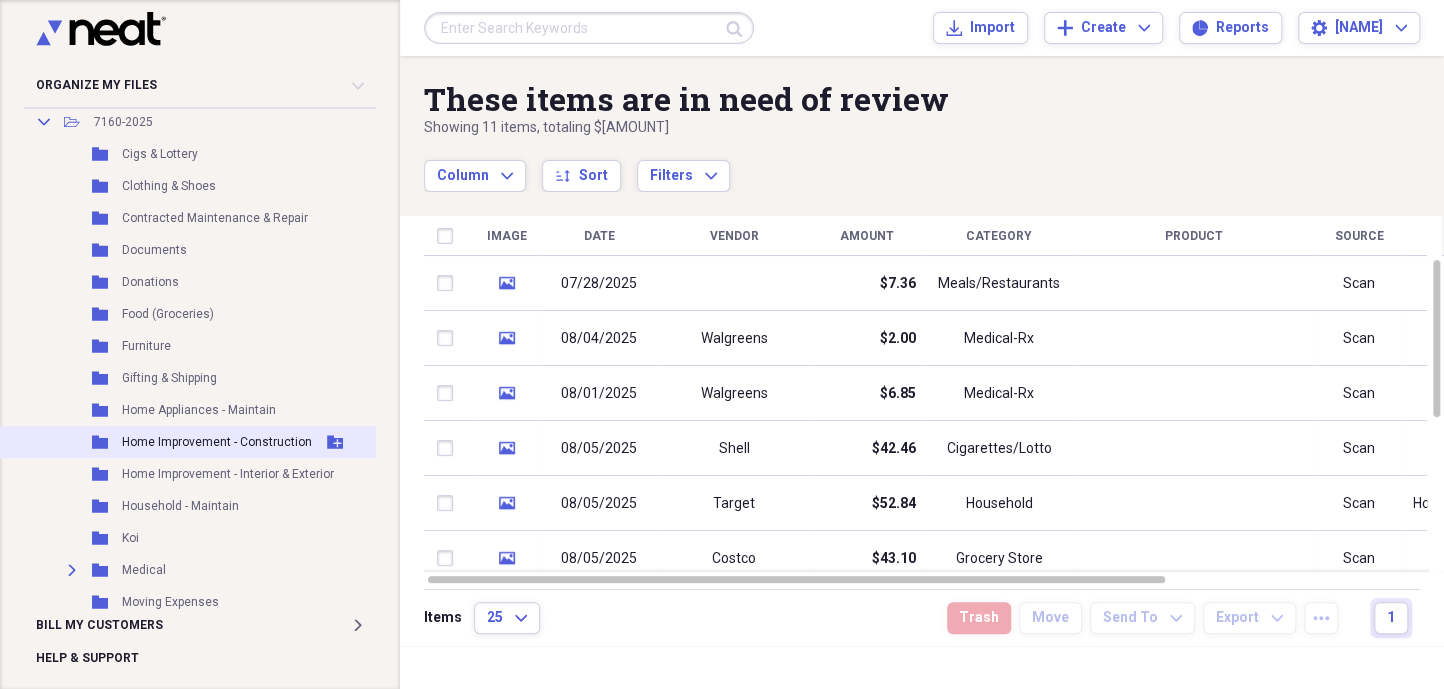 scroll, scrollTop: 454, scrollLeft: 0, axis: vertical 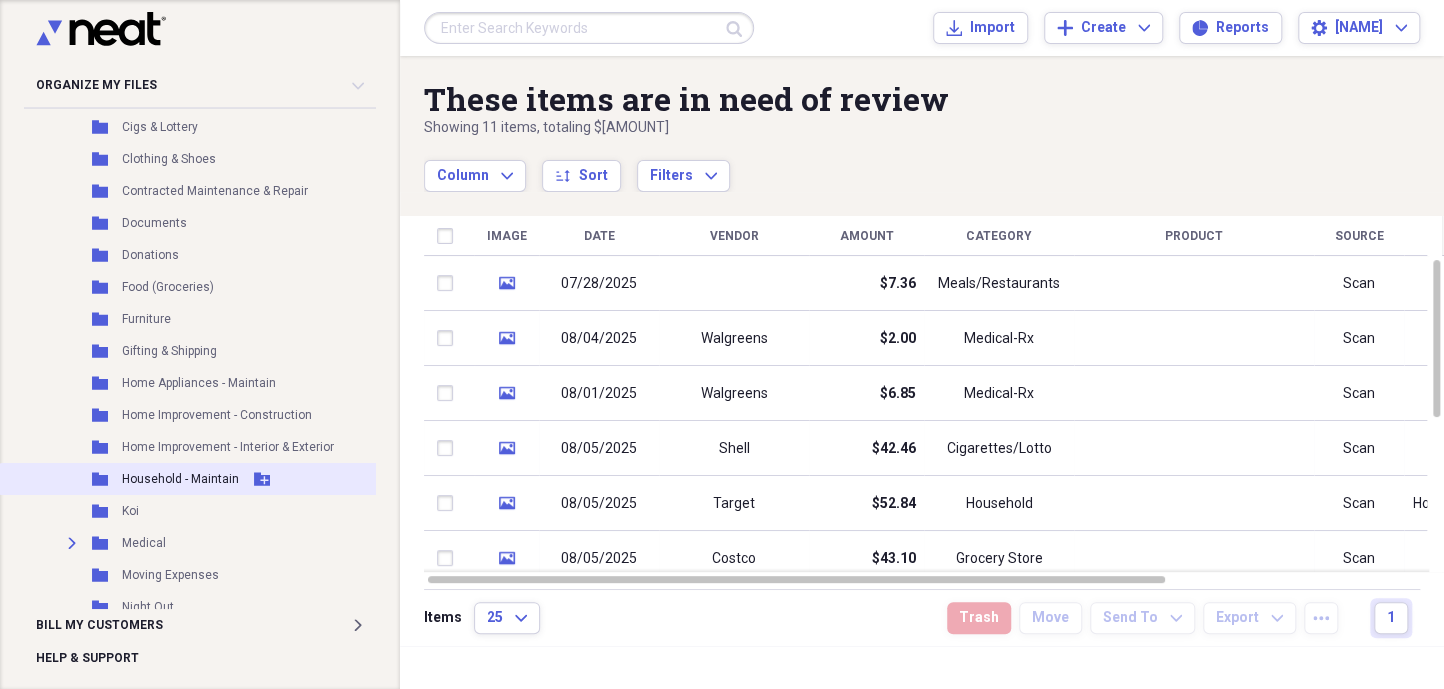 click on "Household - Maintain" at bounding box center [180, 479] 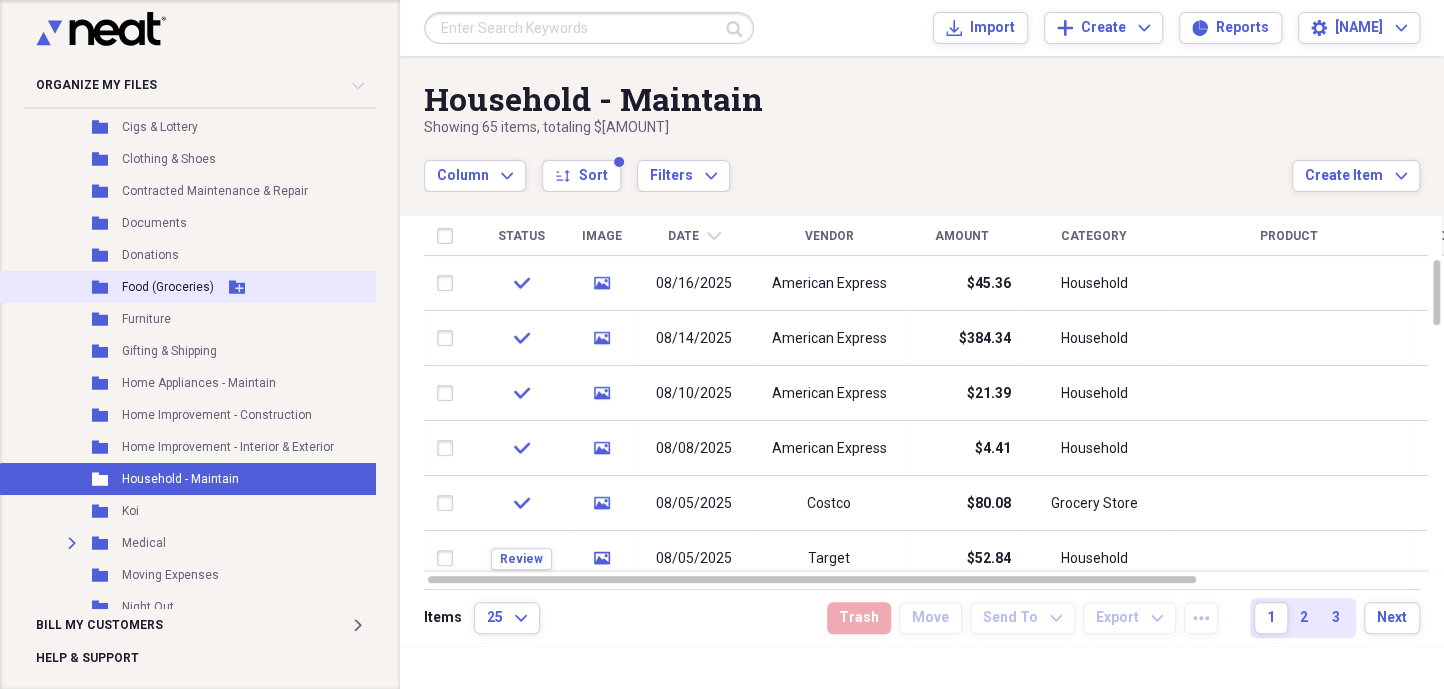click on "Food (Groceries)" at bounding box center (168, 287) 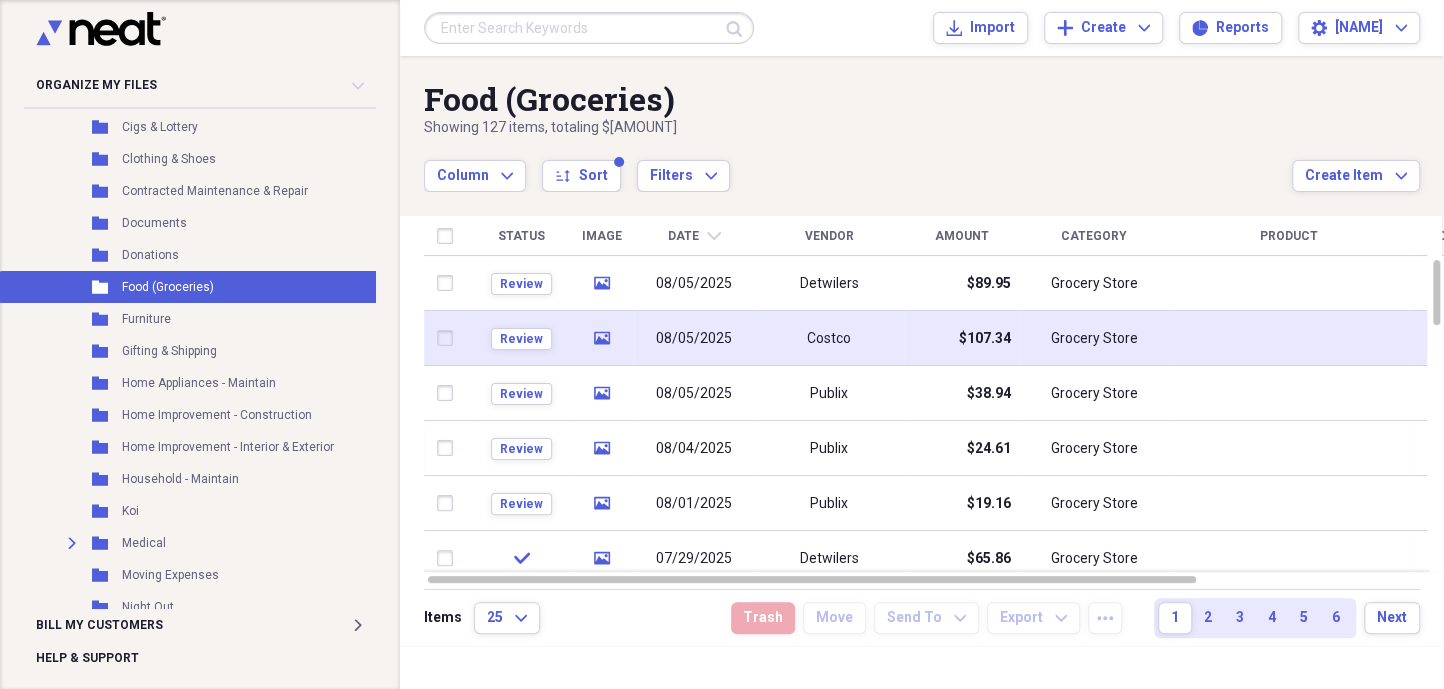 click on "Costco" at bounding box center [829, 339] 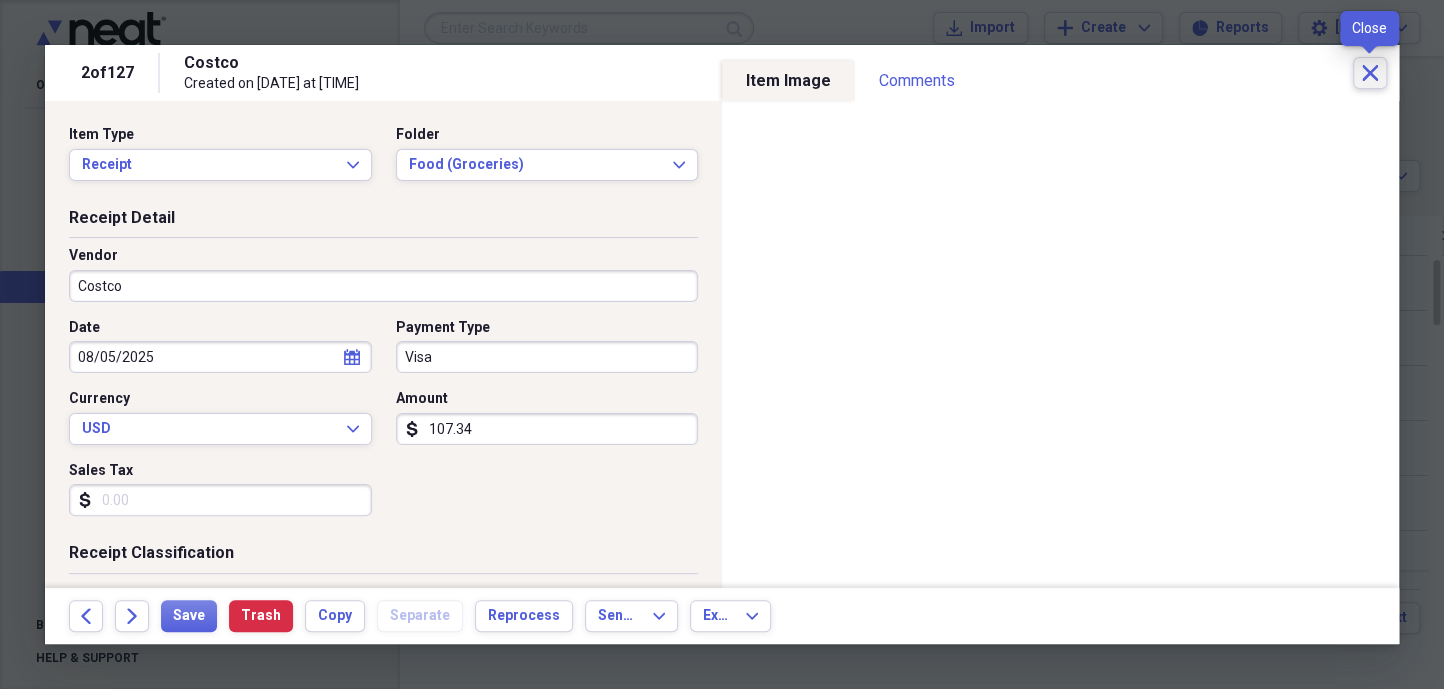 click on "Close" 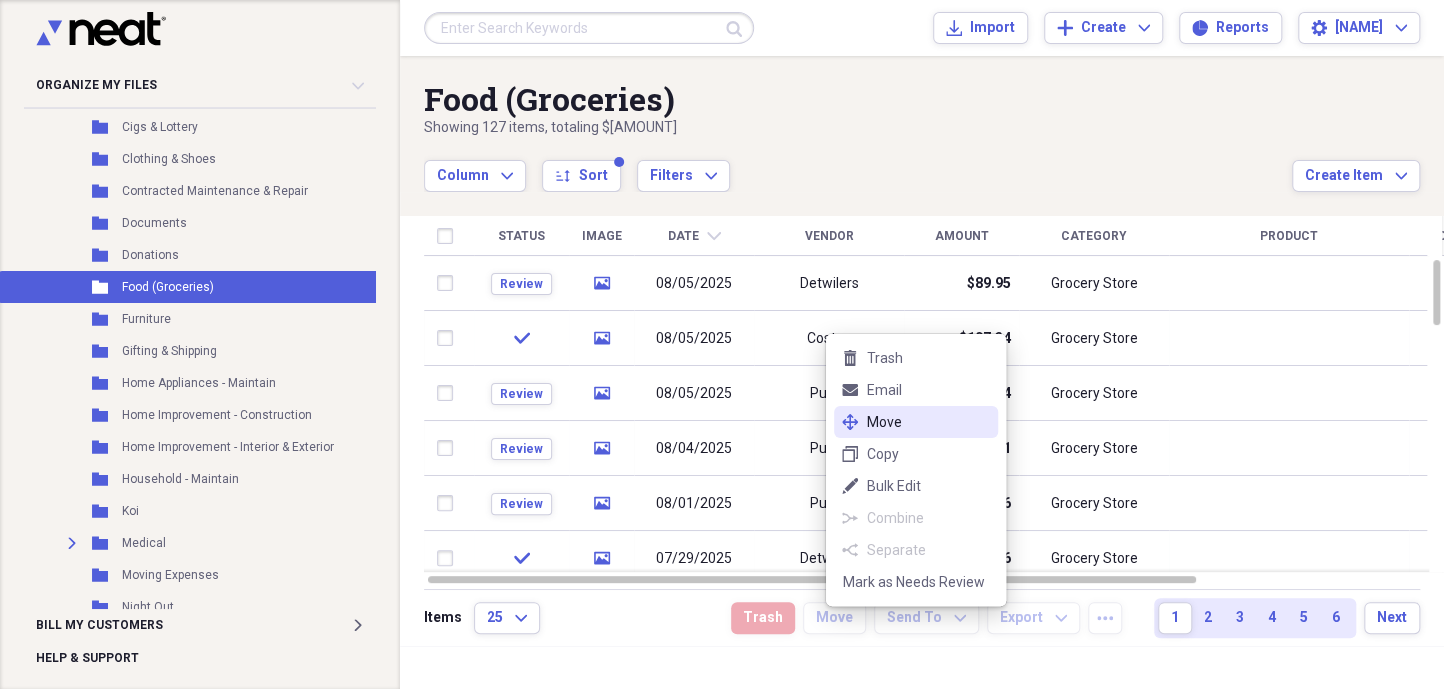 click on "Move" at bounding box center (928, 422) 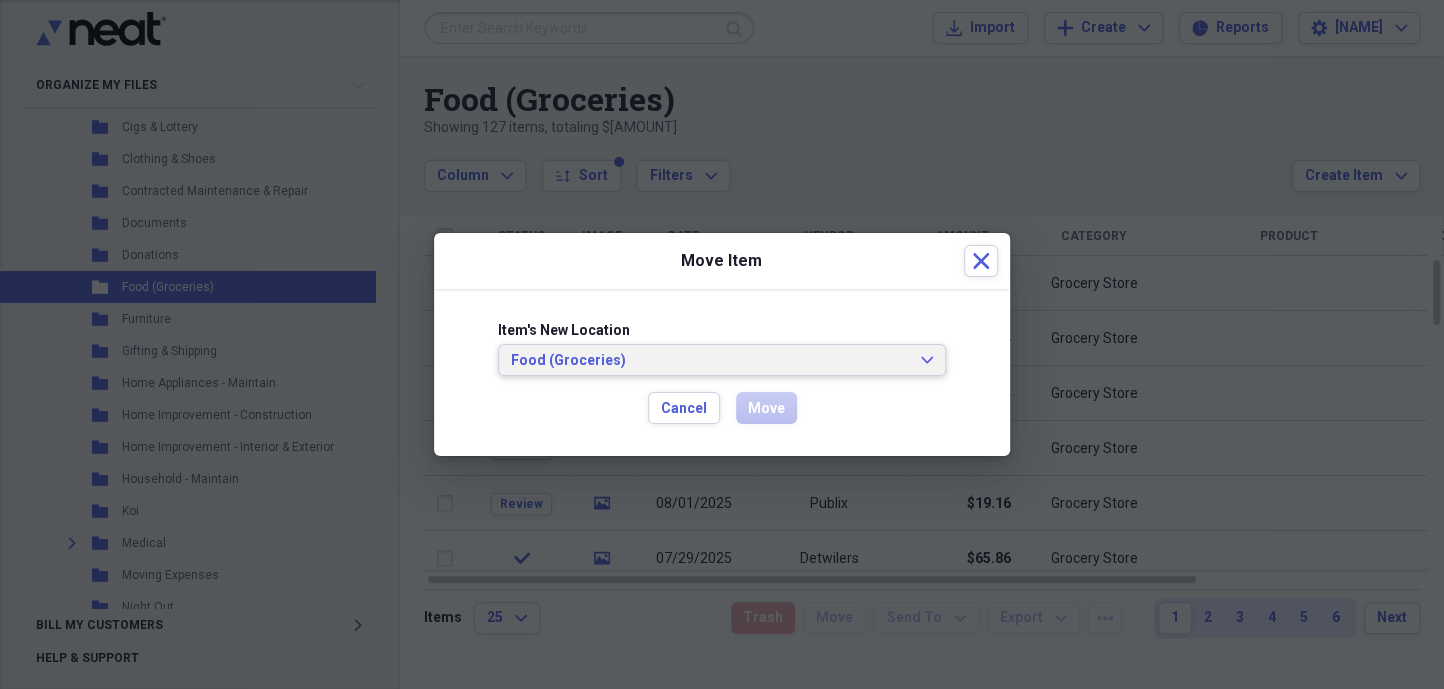 click on "Expand" 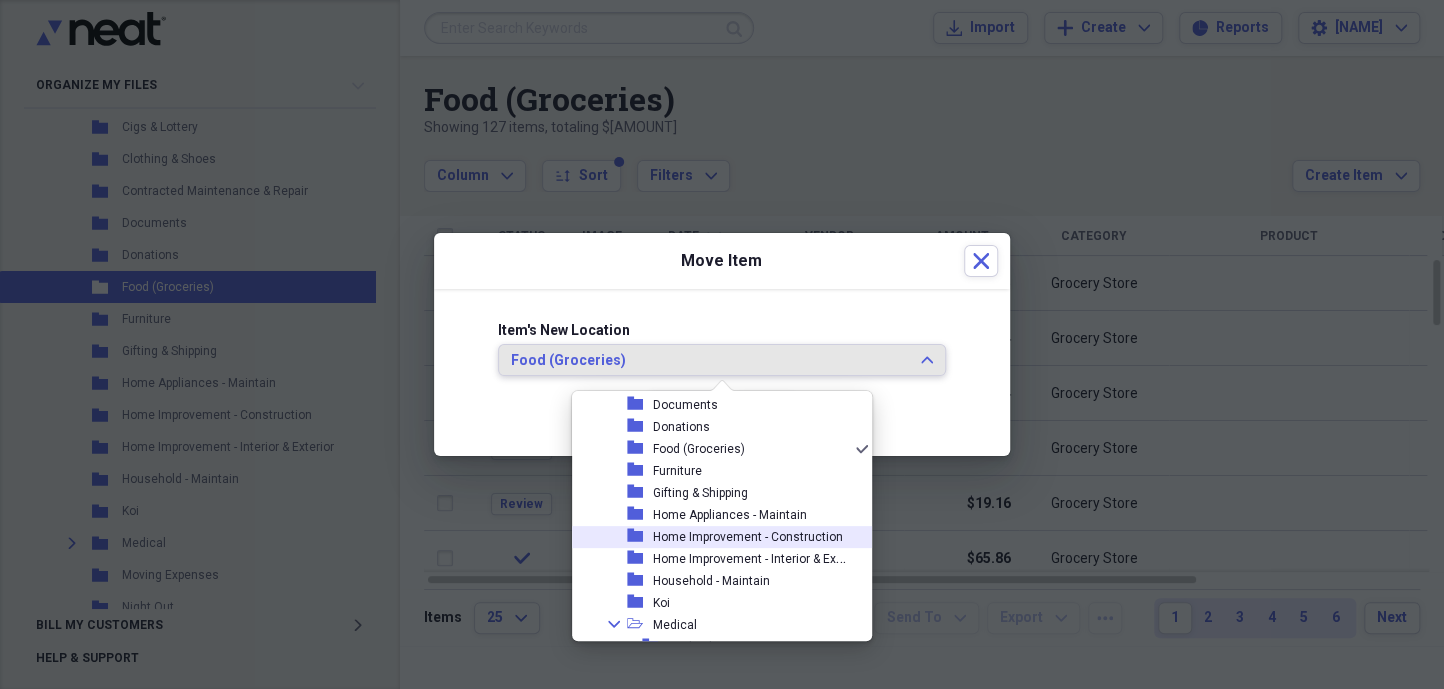 scroll, scrollTop: 915, scrollLeft: 0, axis: vertical 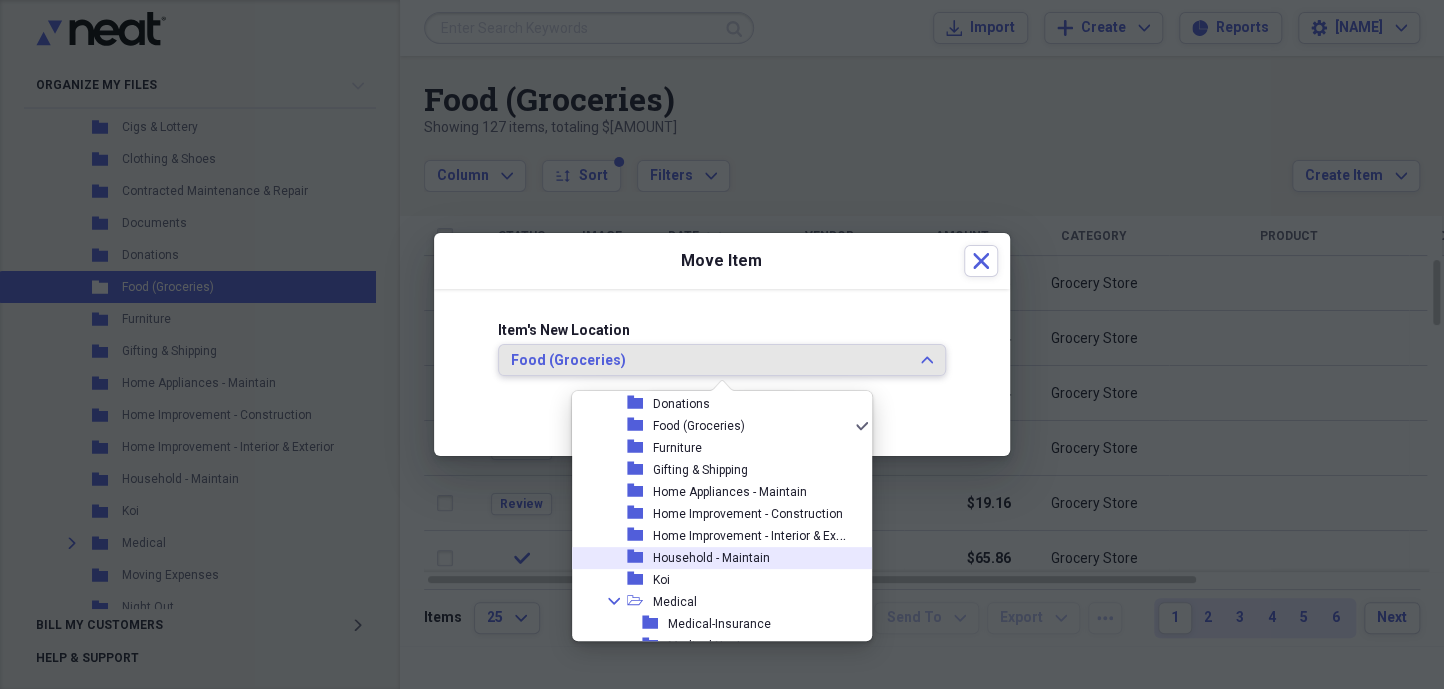 click on "Household - Maintain" at bounding box center [711, 558] 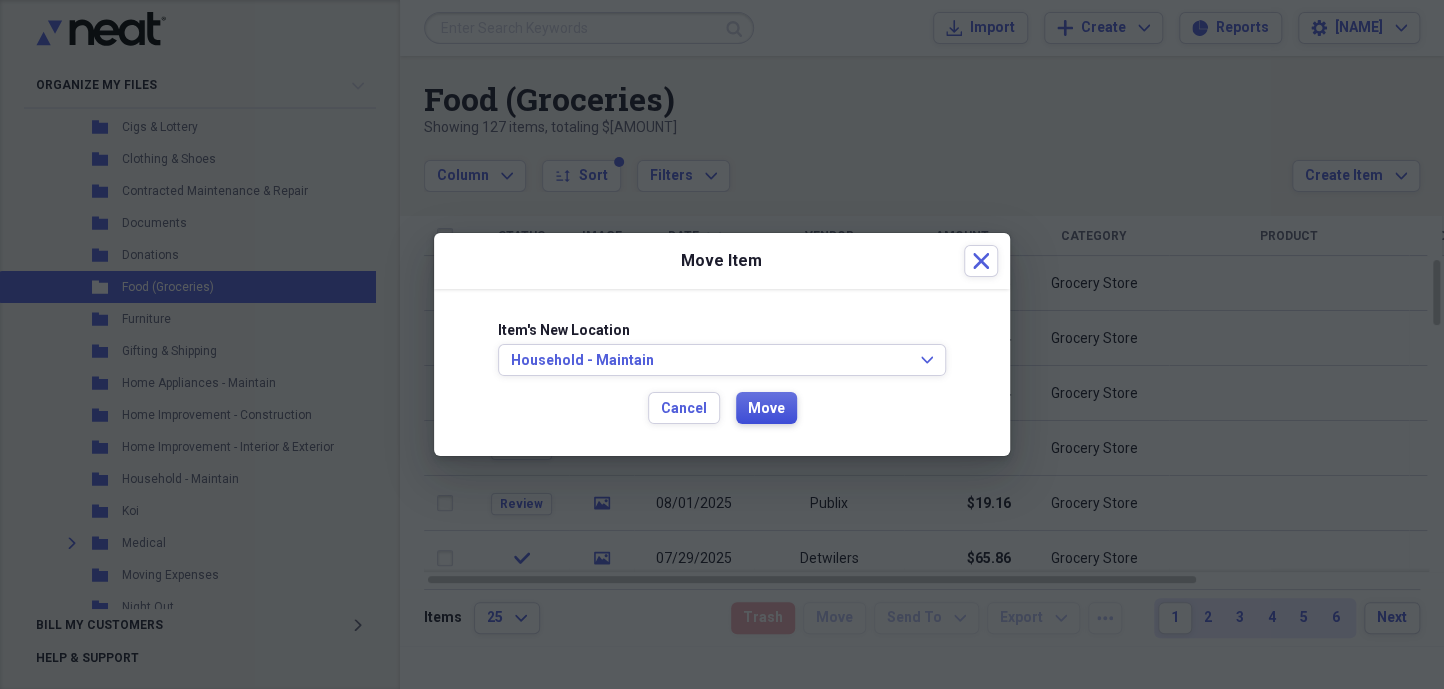 click on "Move" at bounding box center [766, 409] 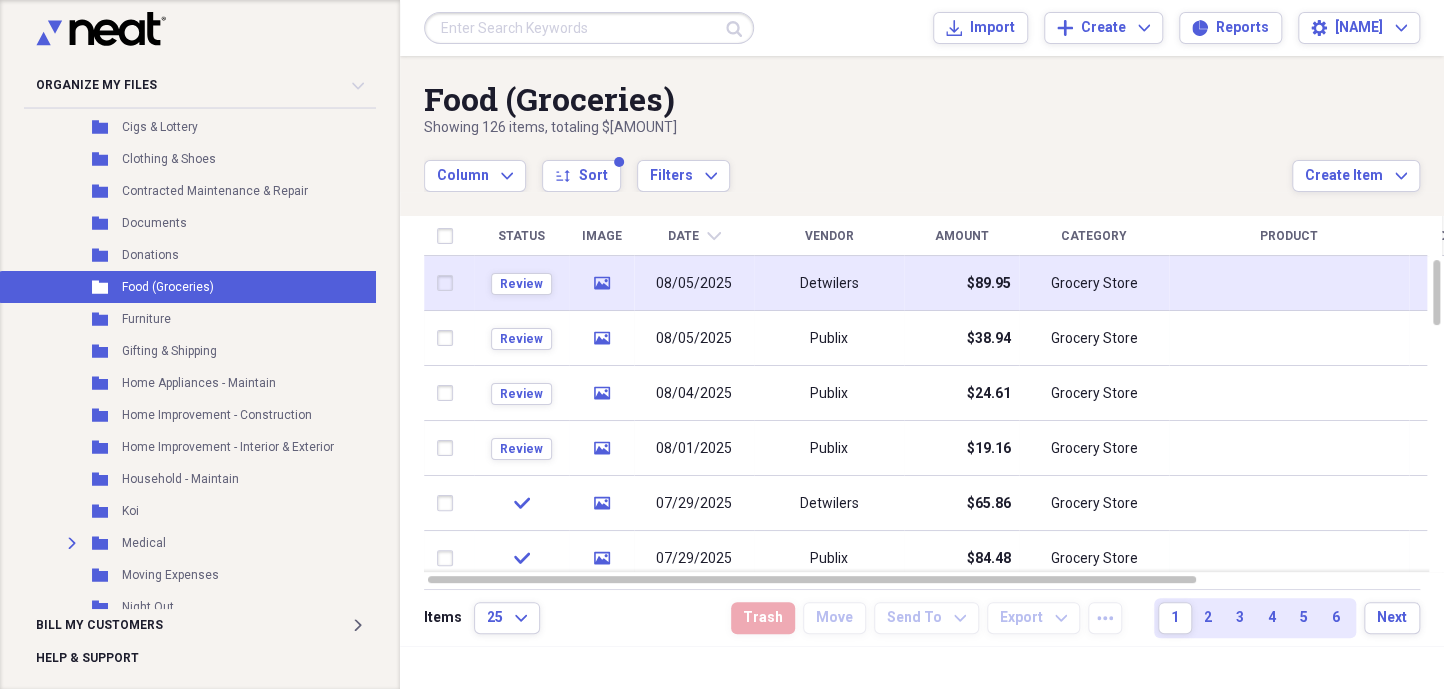 click on "Detwilers" at bounding box center [829, 283] 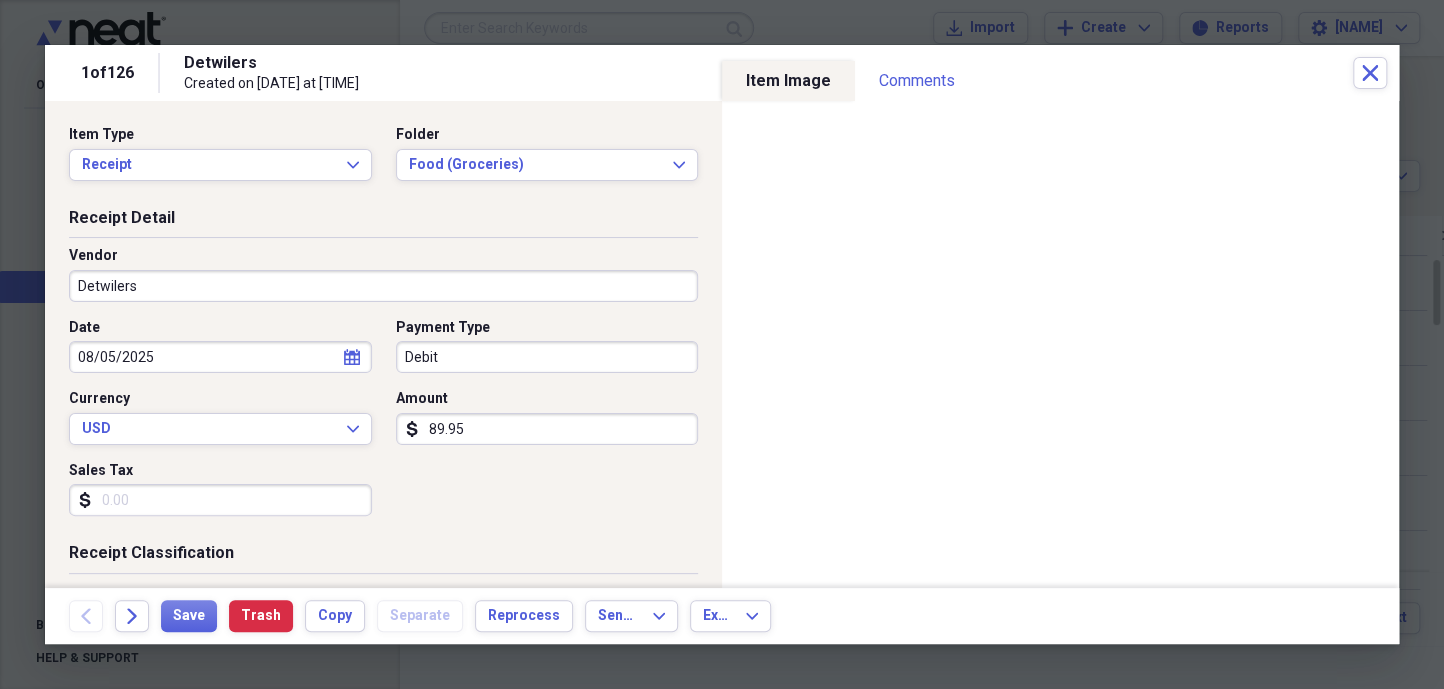 click on "Sales Tax" at bounding box center [220, 500] 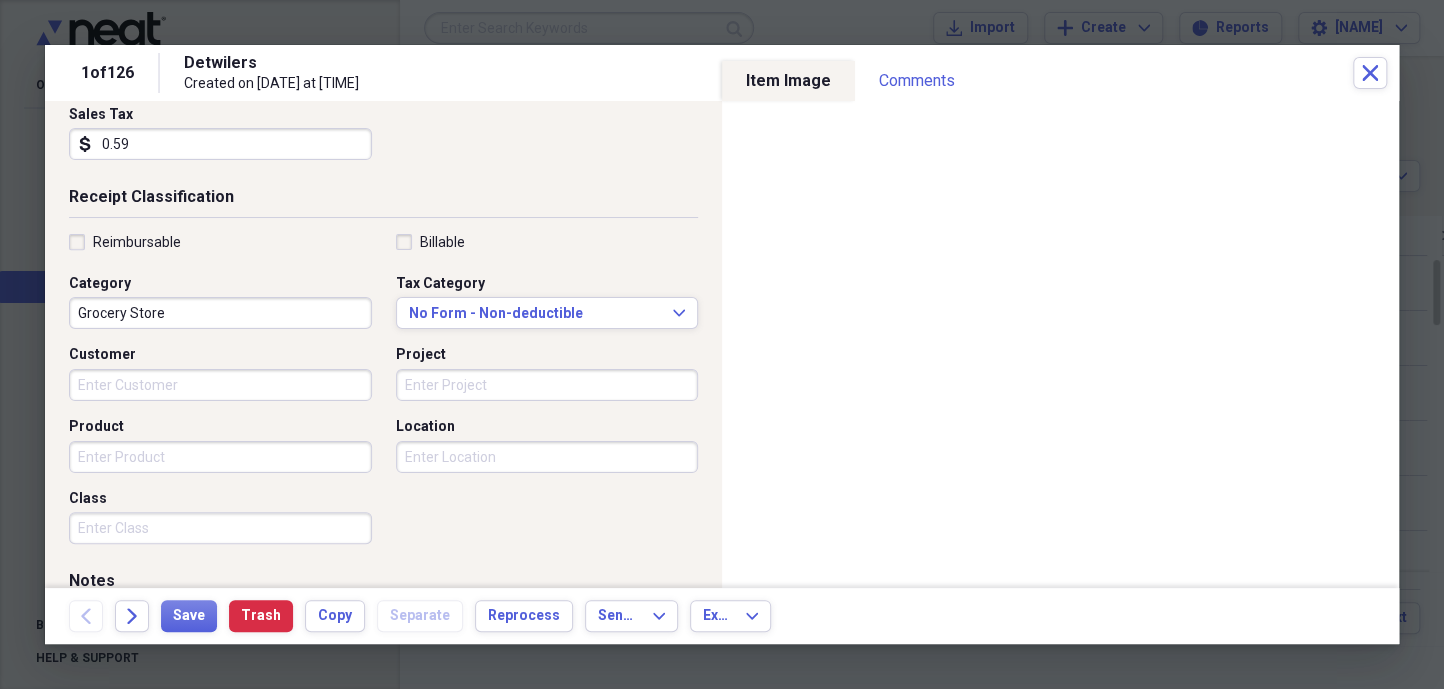 scroll, scrollTop: 363, scrollLeft: 0, axis: vertical 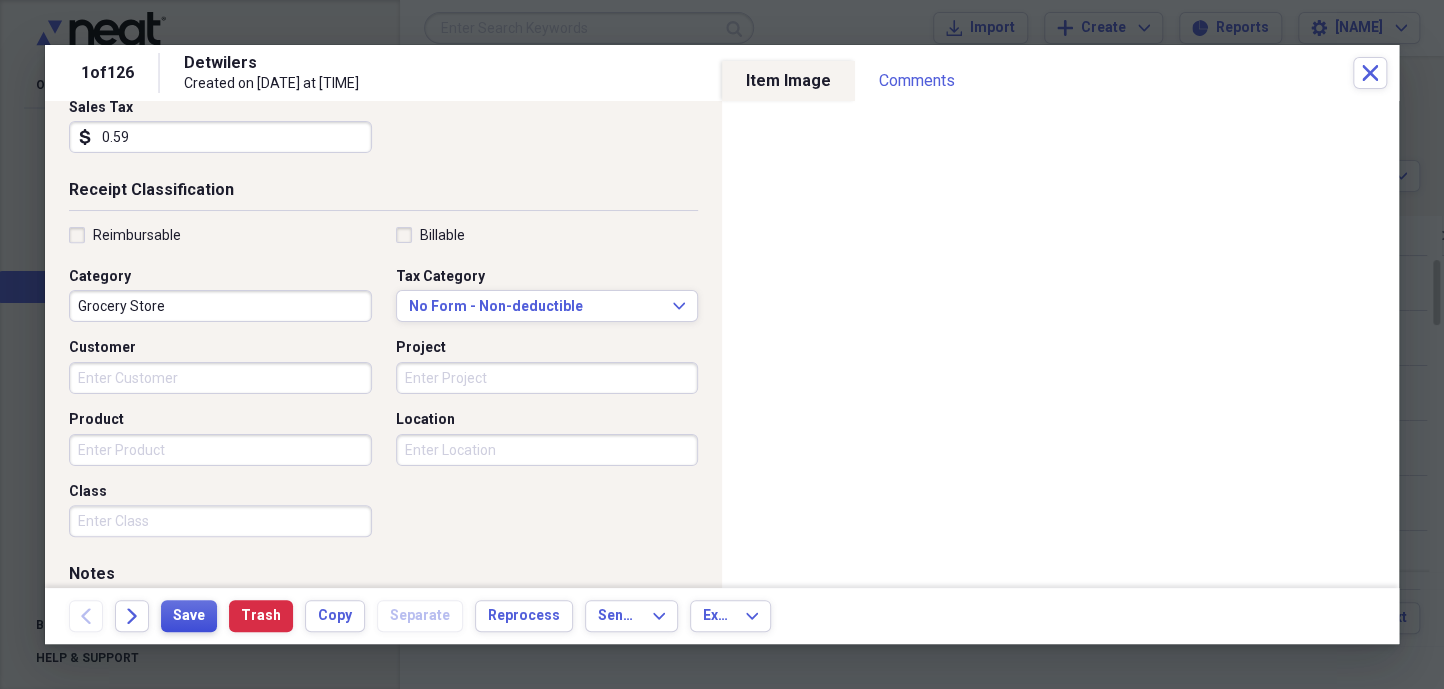 type on "0.59" 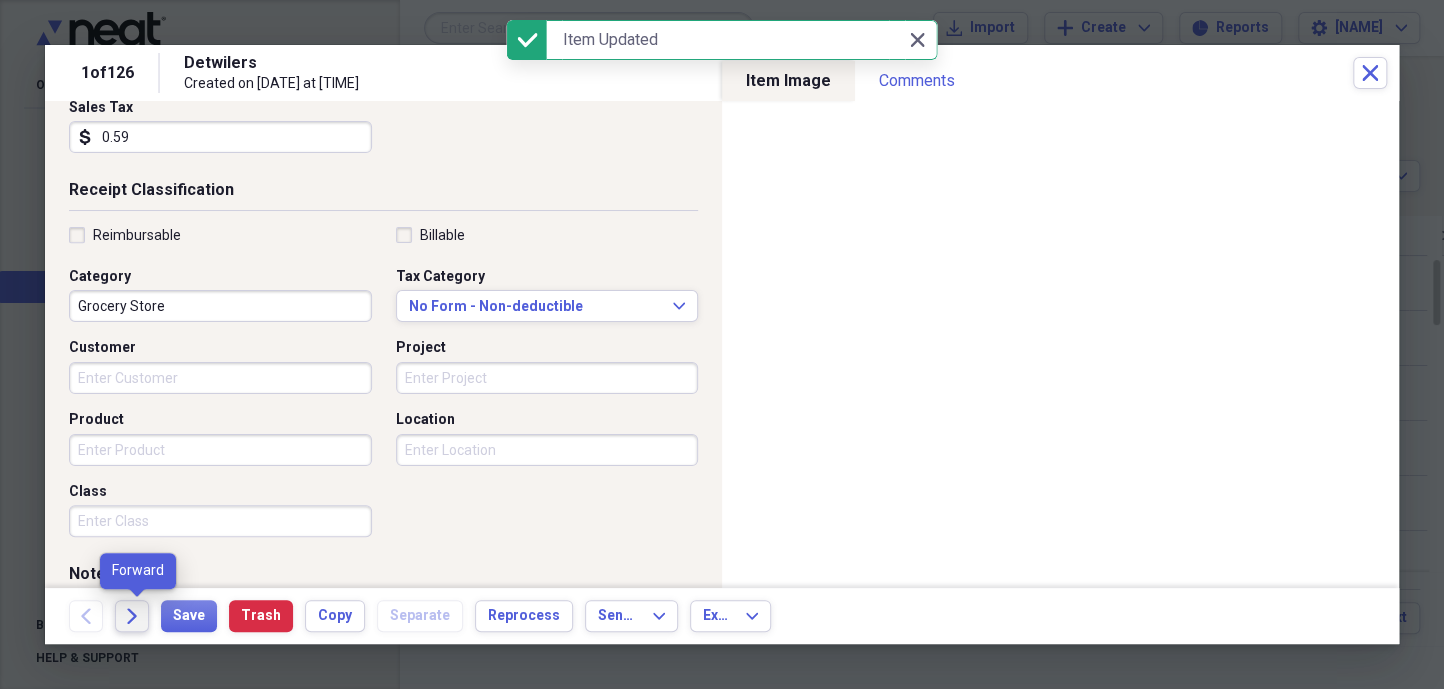 click on "Forward" 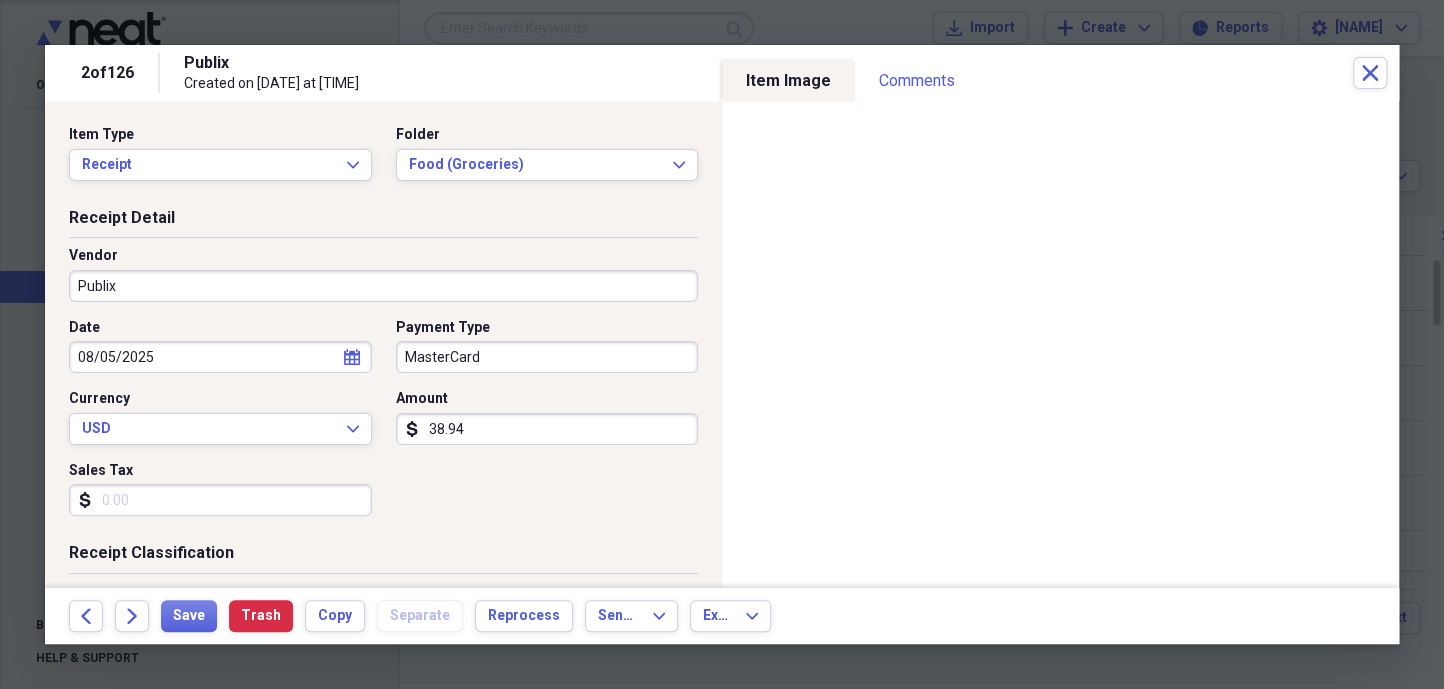 click on "Sales Tax" at bounding box center (220, 500) 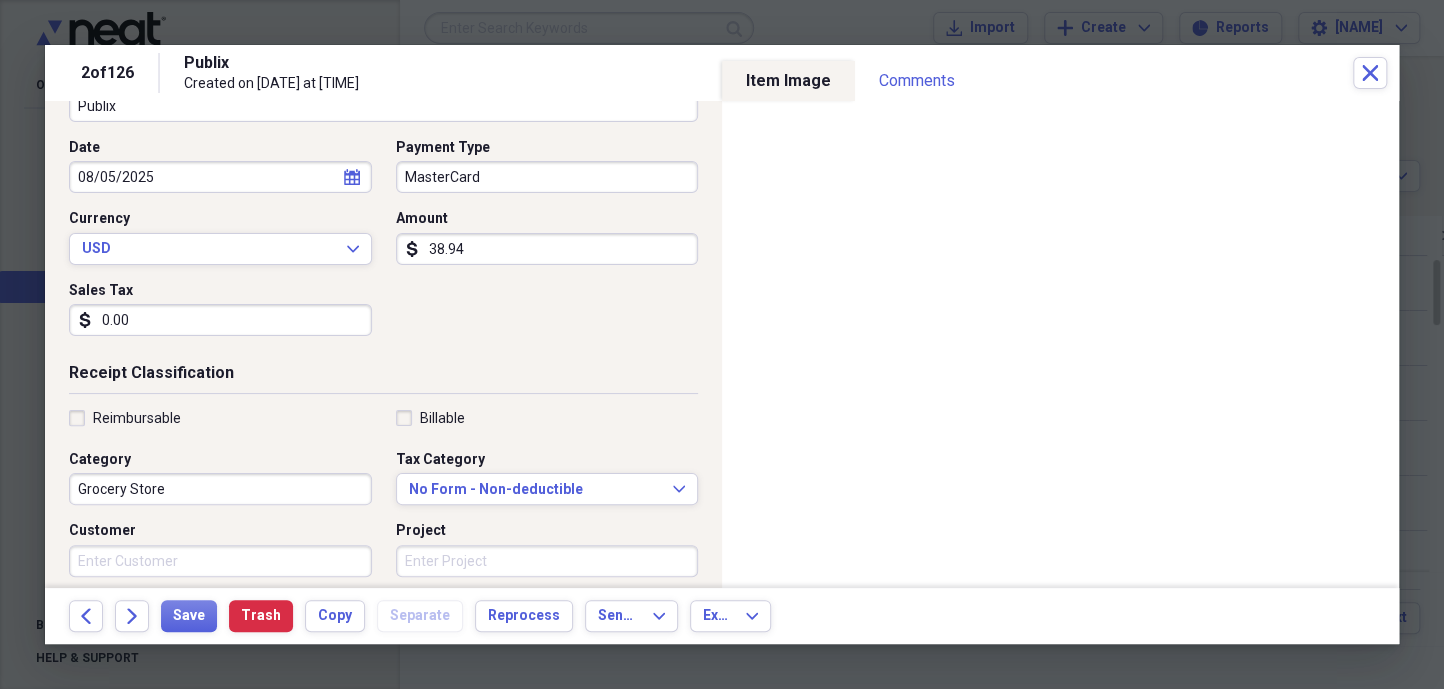 scroll, scrollTop: 181, scrollLeft: 0, axis: vertical 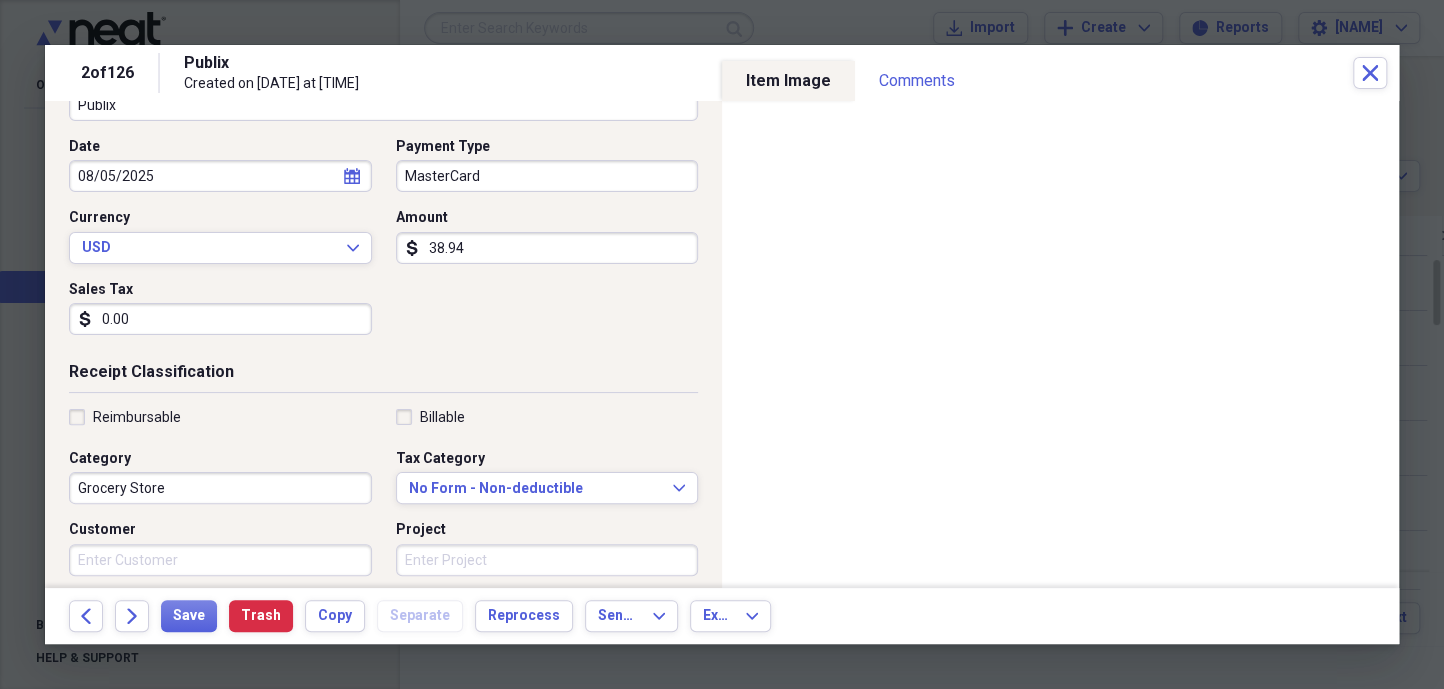 type on "0.00" 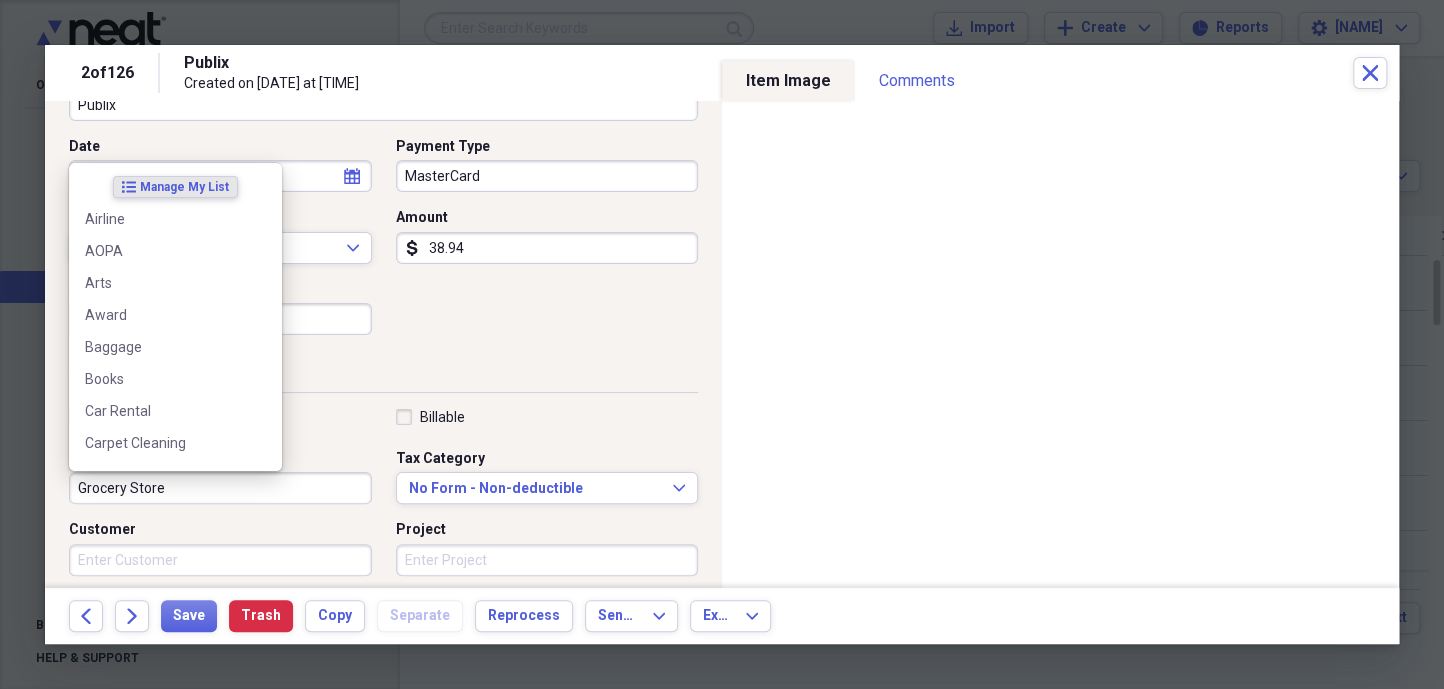 click on "Grocery Store" at bounding box center [220, 488] 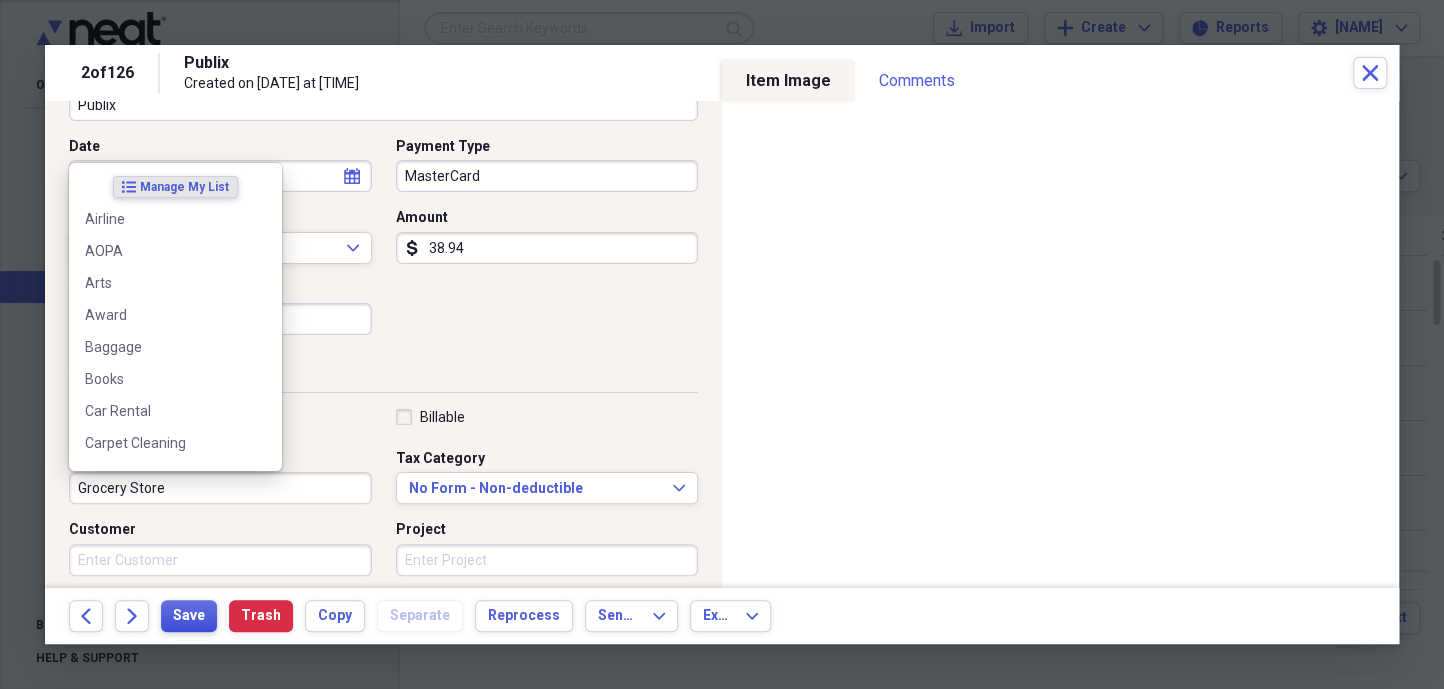 click on "Save" at bounding box center [189, 616] 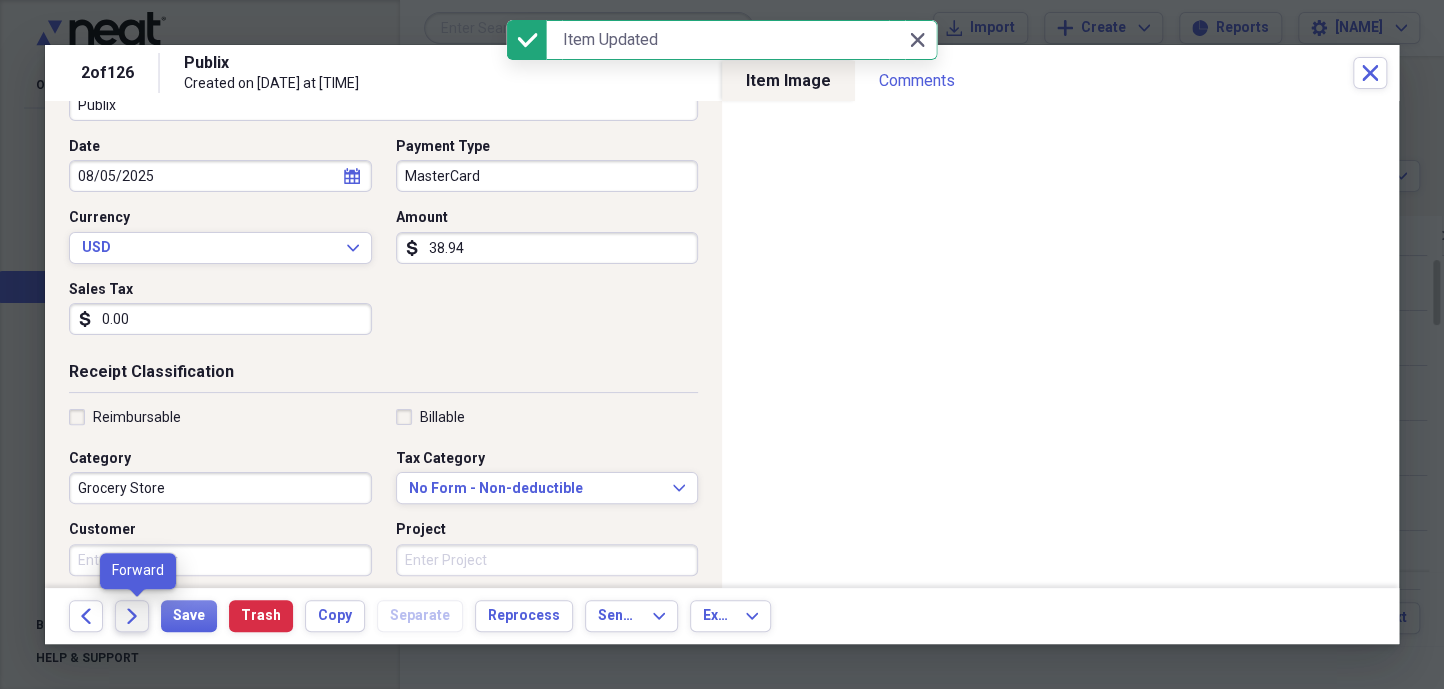 click on "Forward" 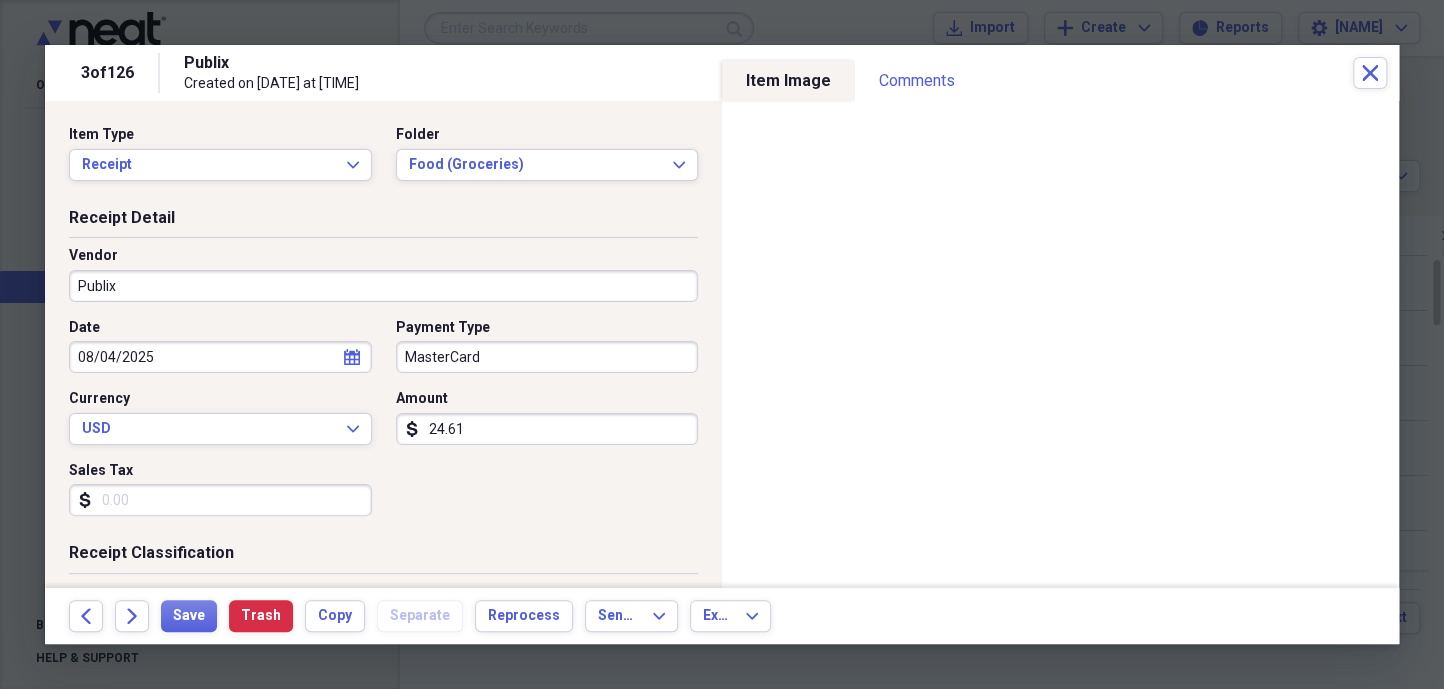 click on "Sales Tax" at bounding box center [220, 500] 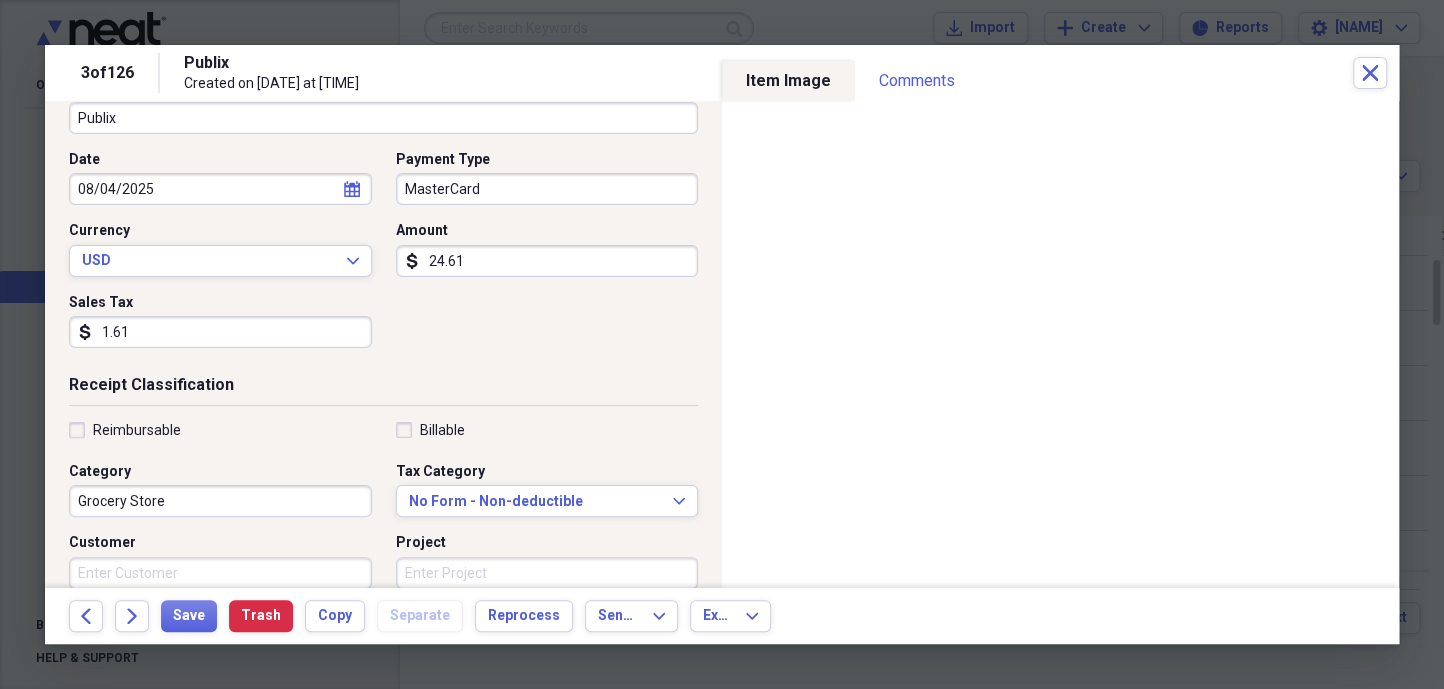 scroll, scrollTop: 181, scrollLeft: 0, axis: vertical 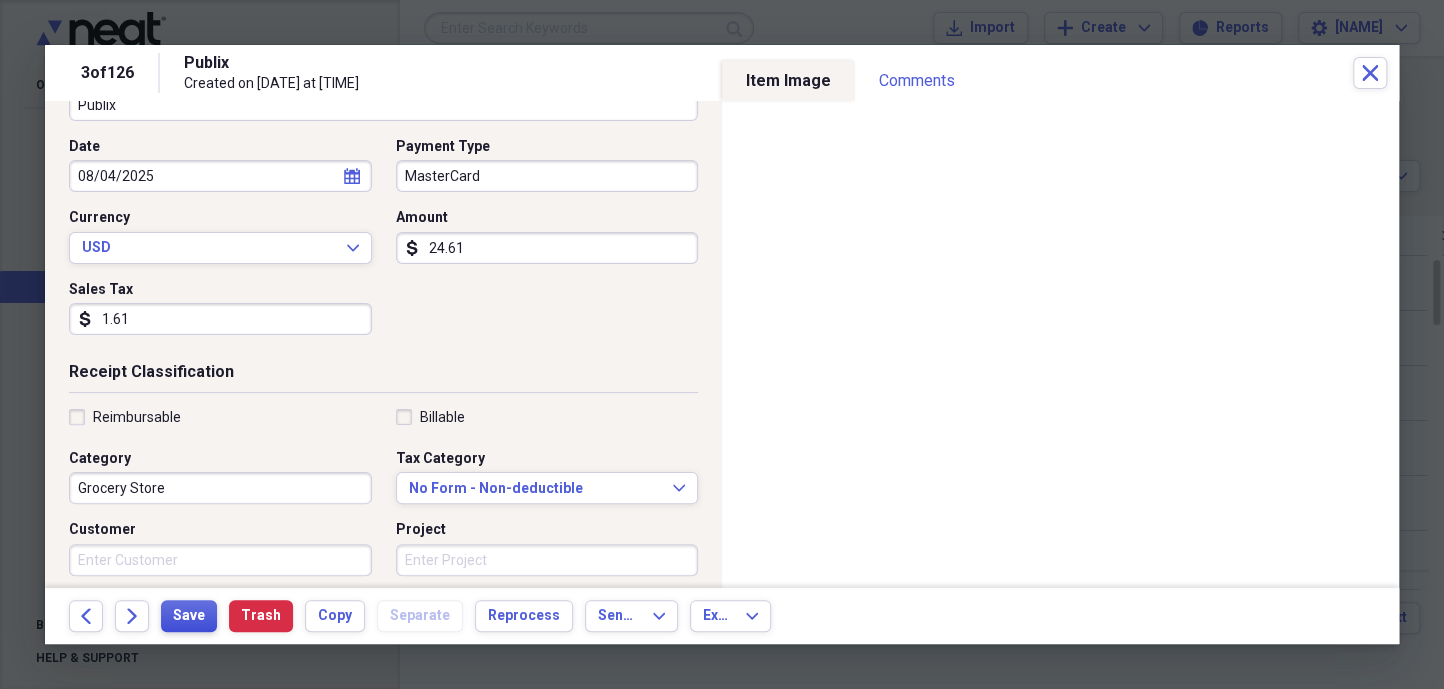type on "1.61" 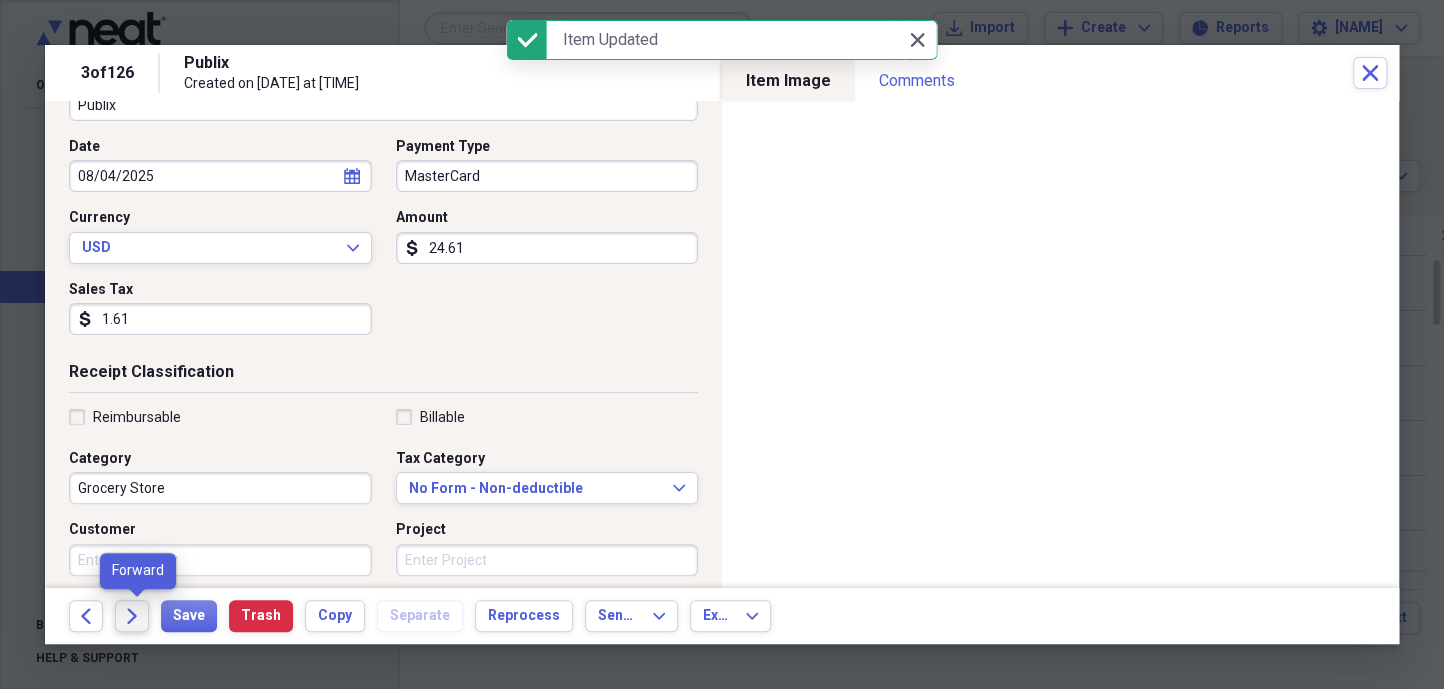 click on "Forward" 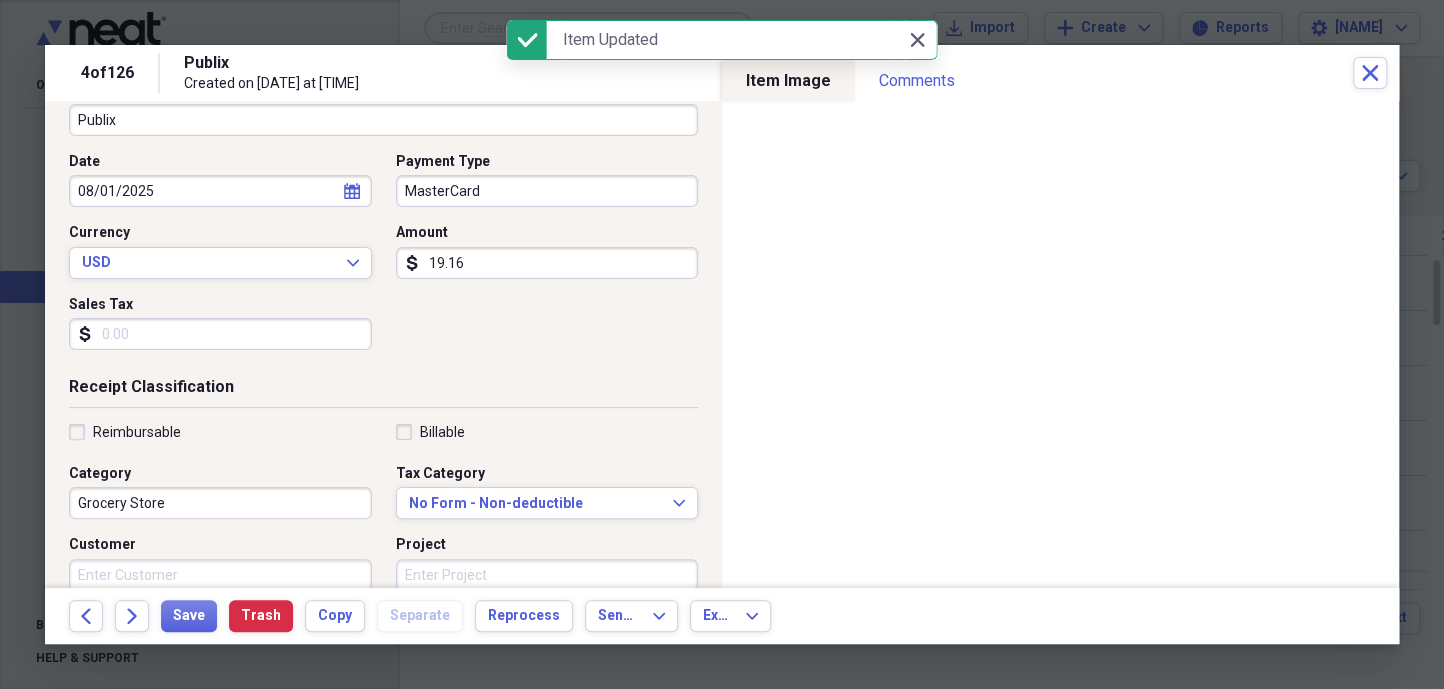 scroll, scrollTop: 181, scrollLeft: 0, axis: vertical 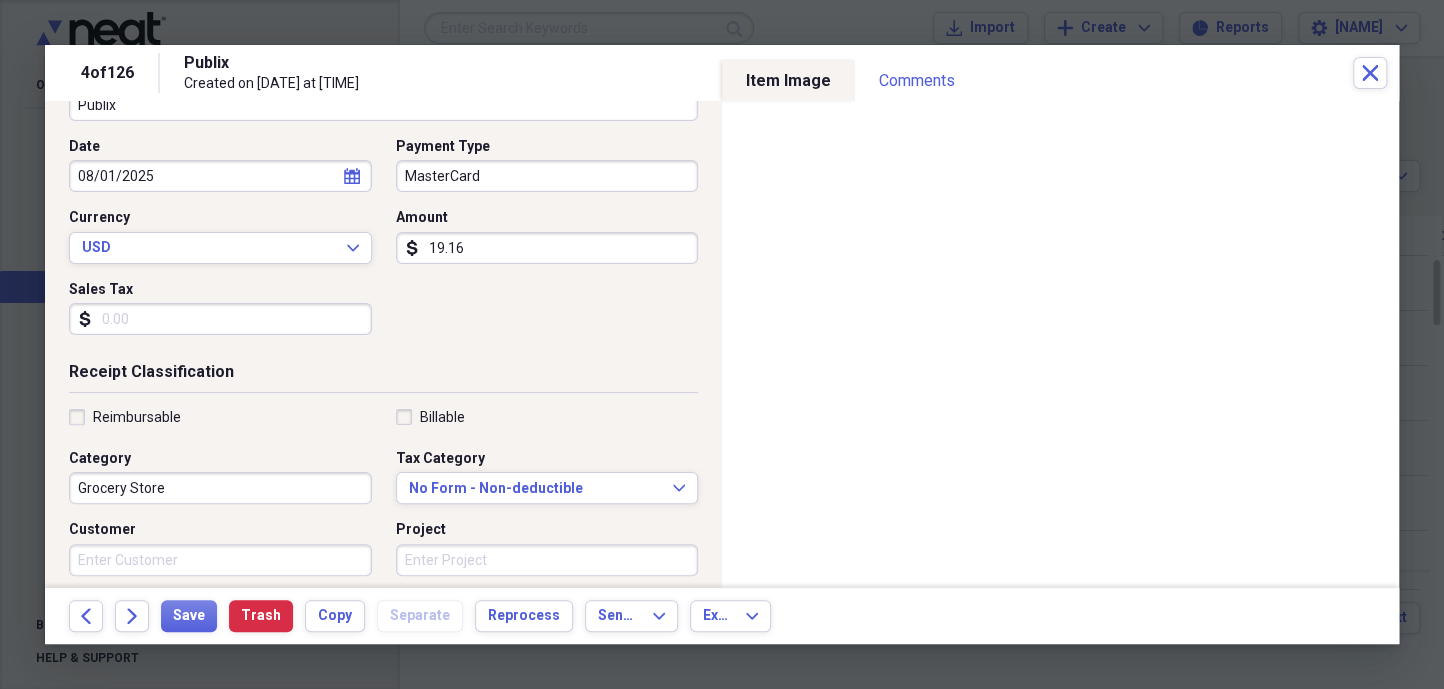 click on "Sales Tax" at bounding box center (220, 319) 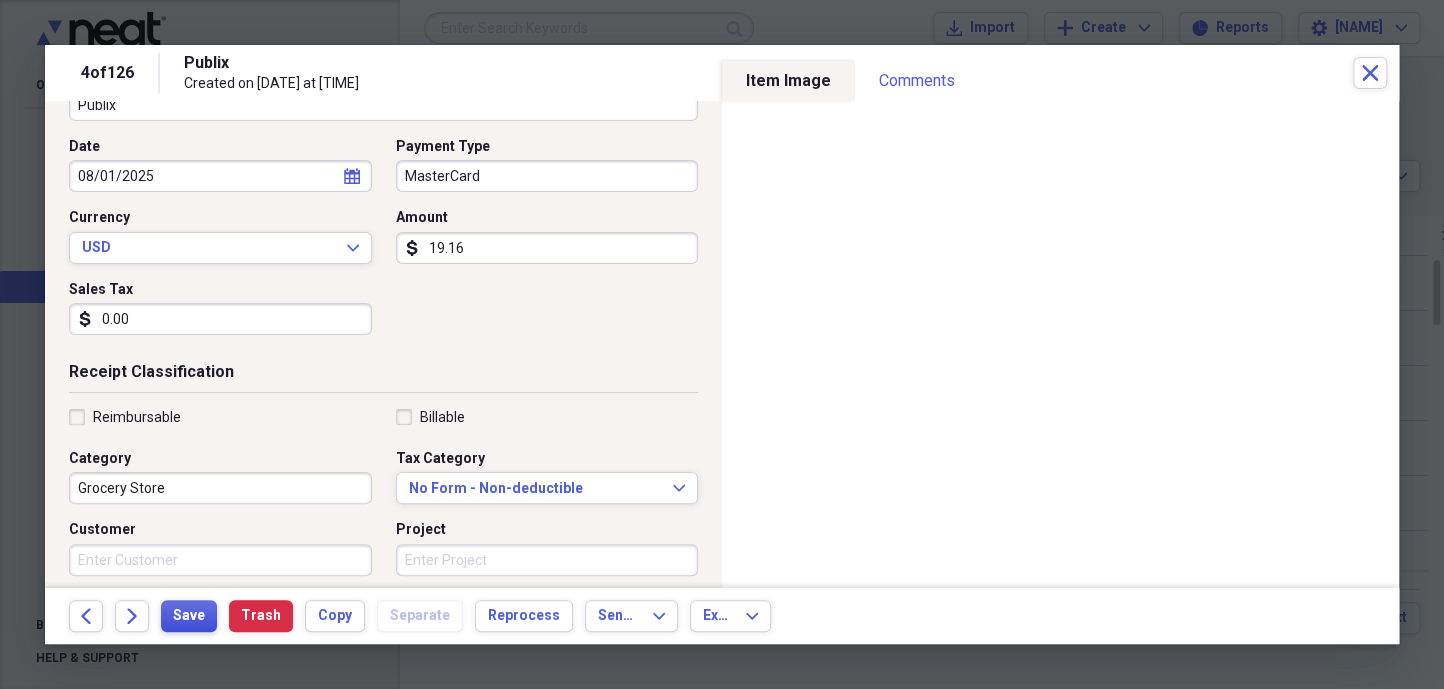 type on "0.00" 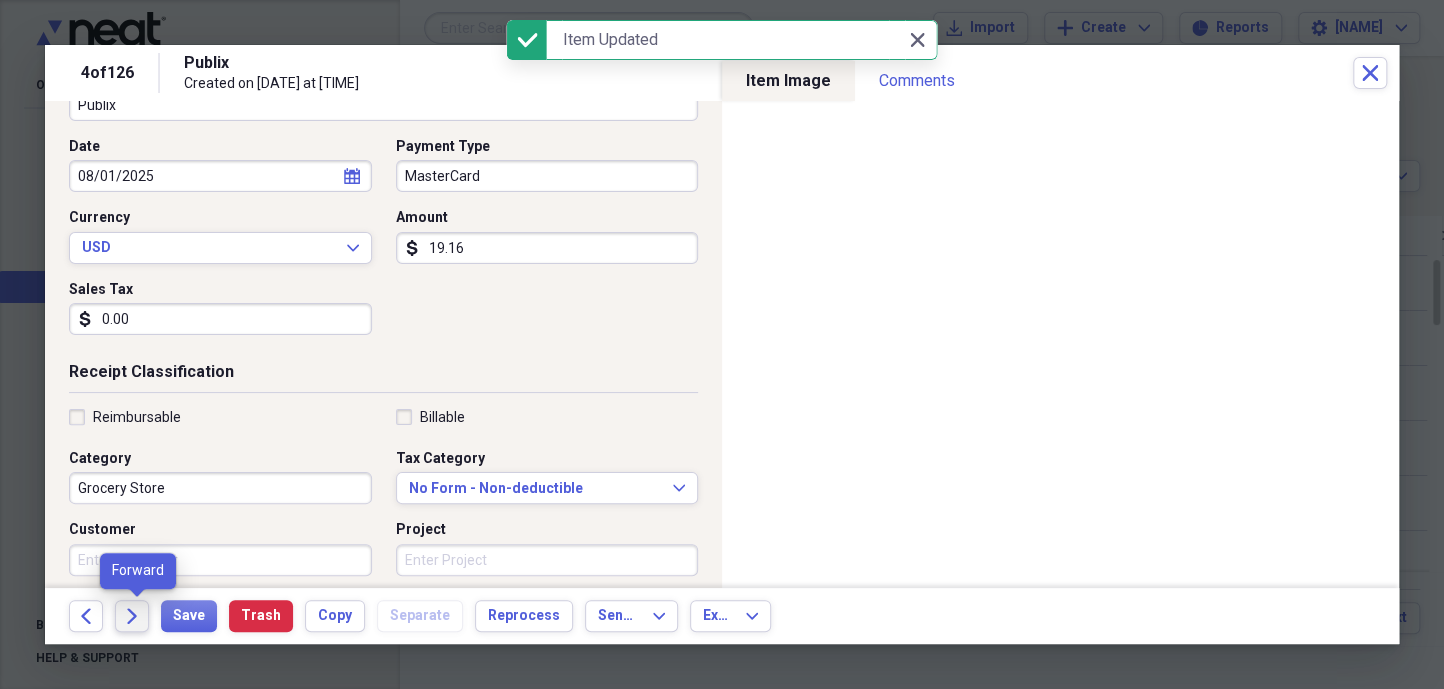 click on "Forward" 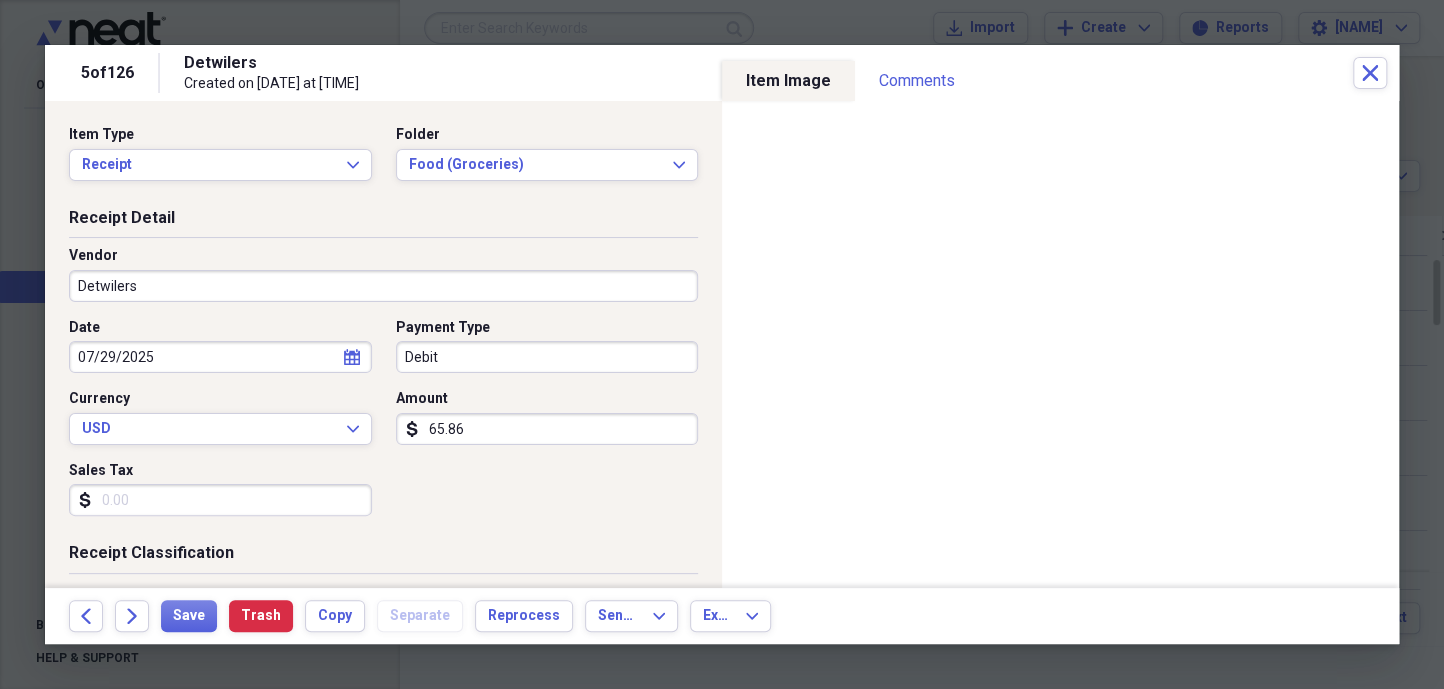 click on "Sales Tax" at bounding box center (220, 500) 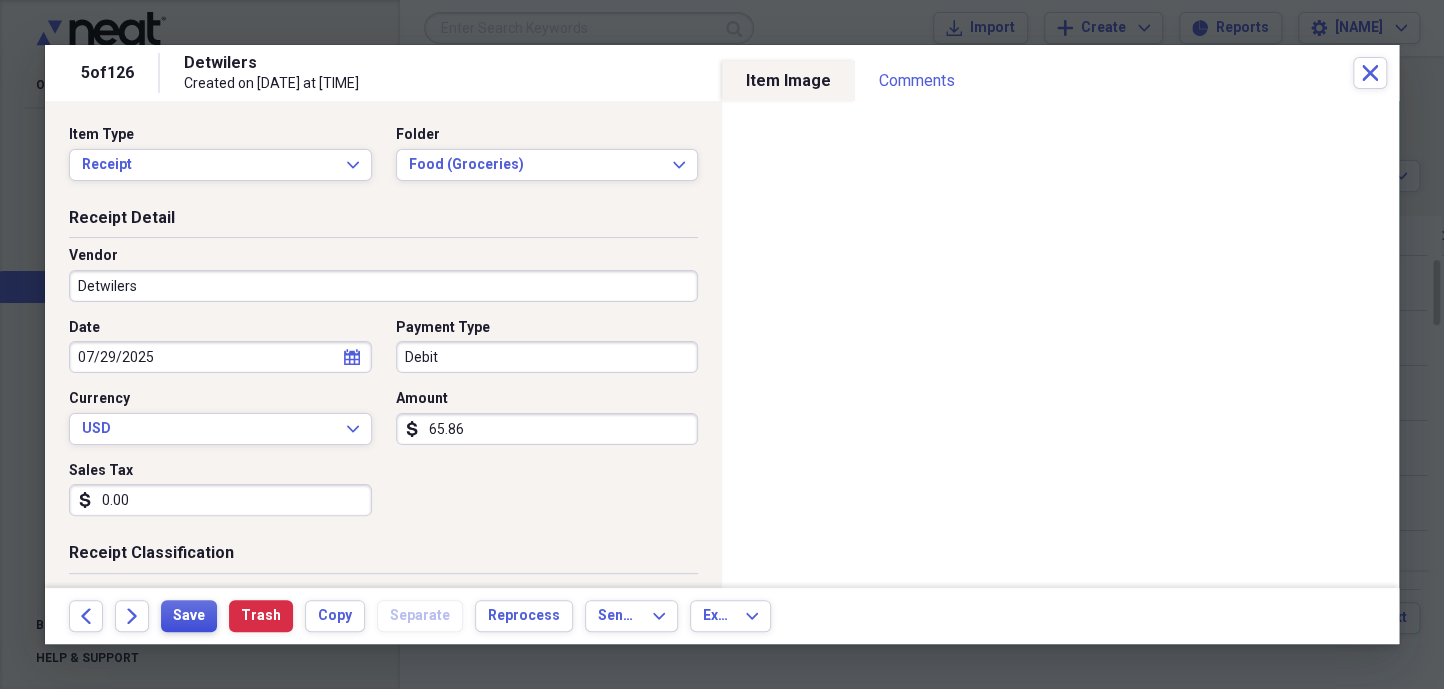 type on "0.00" 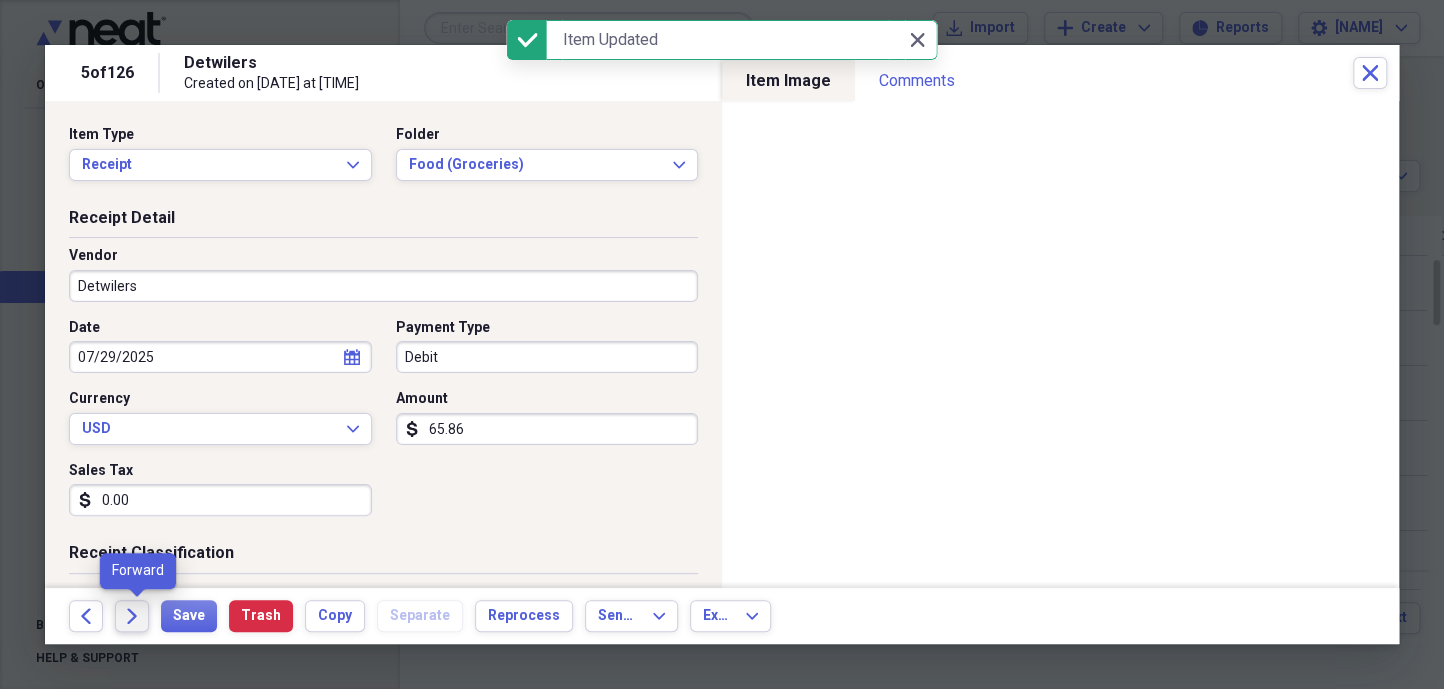 click on "Forward" 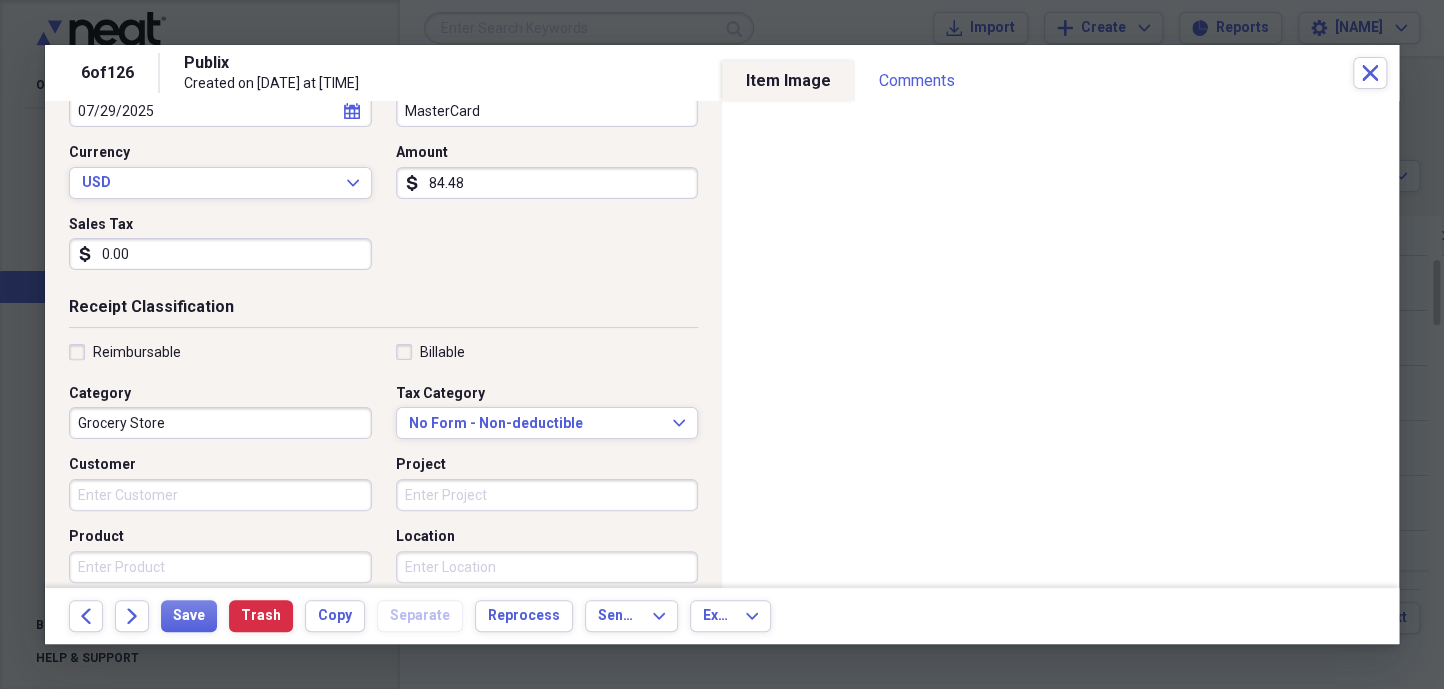 scroll, scrollTop: 272, scrollLeft: 0, axis: vertical 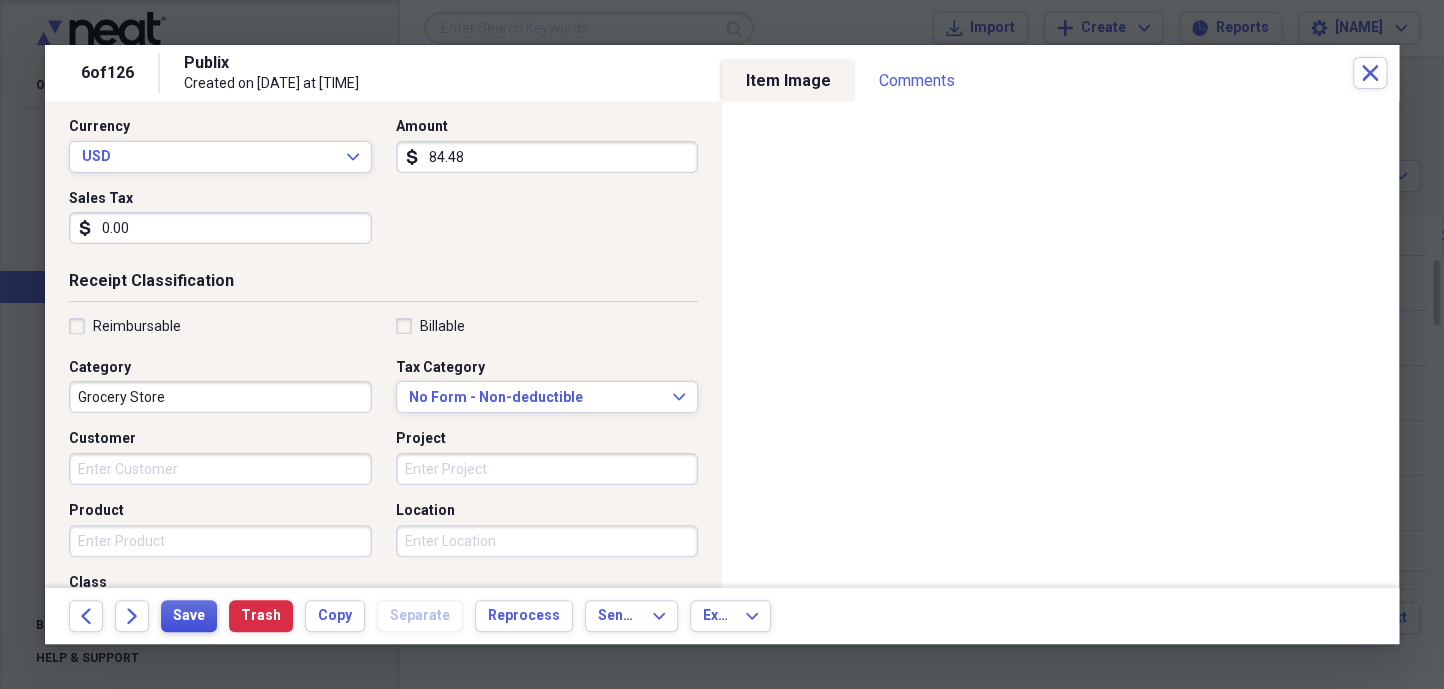 click on "Save" at bounding box center (189, 616) 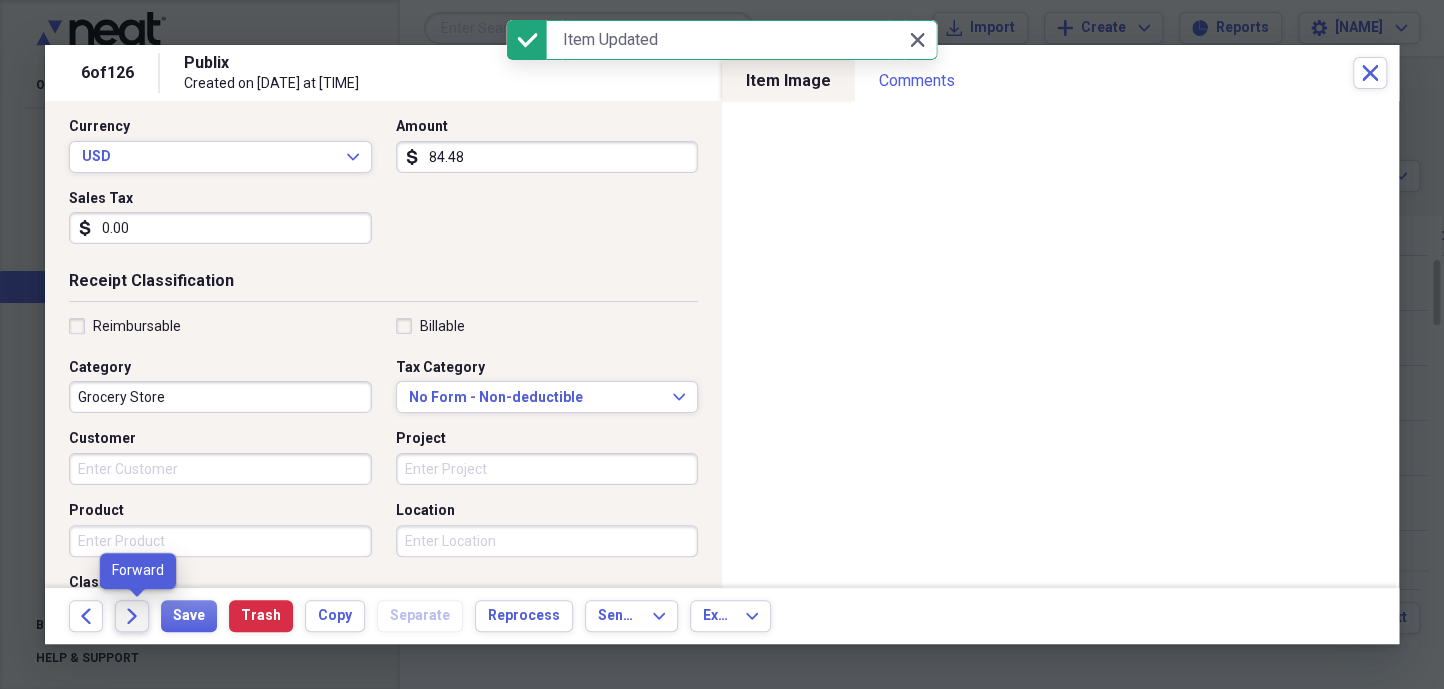 click 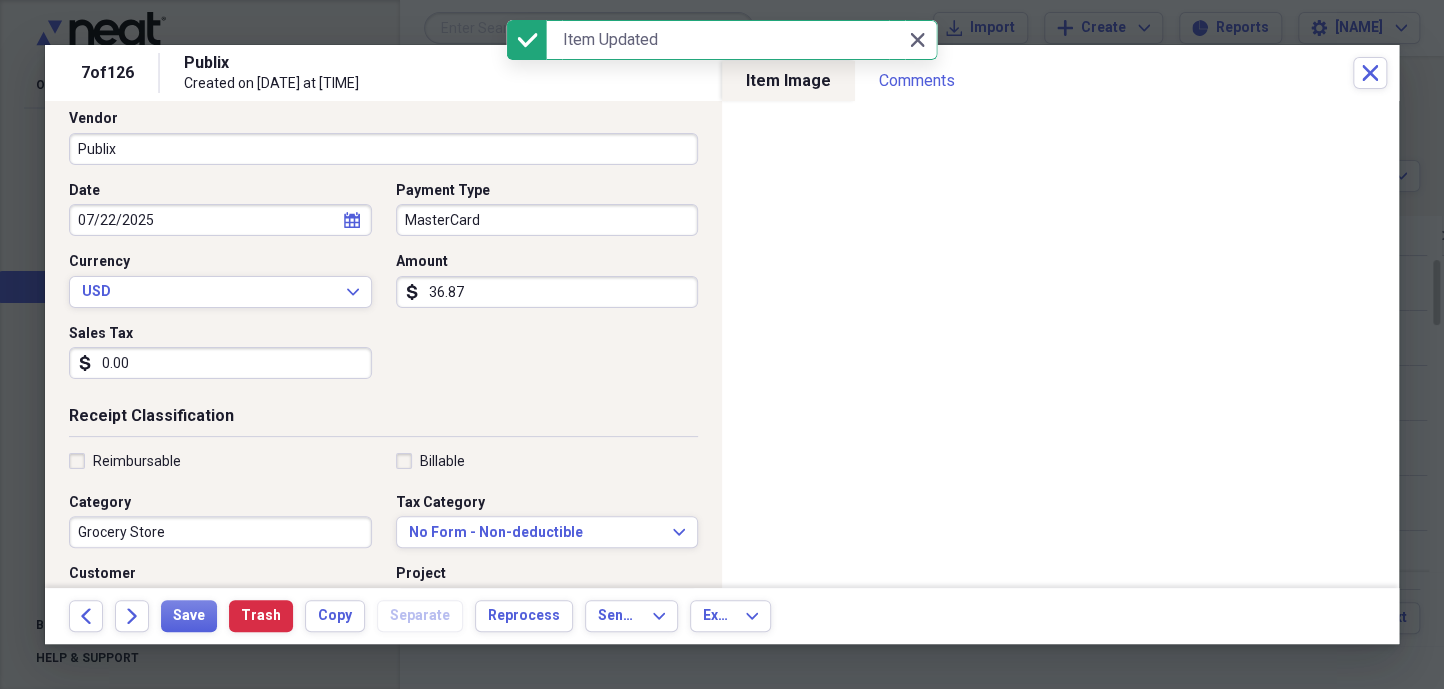 scroll, scrollTop: 272, scrollLeft: 0, axis: vertical 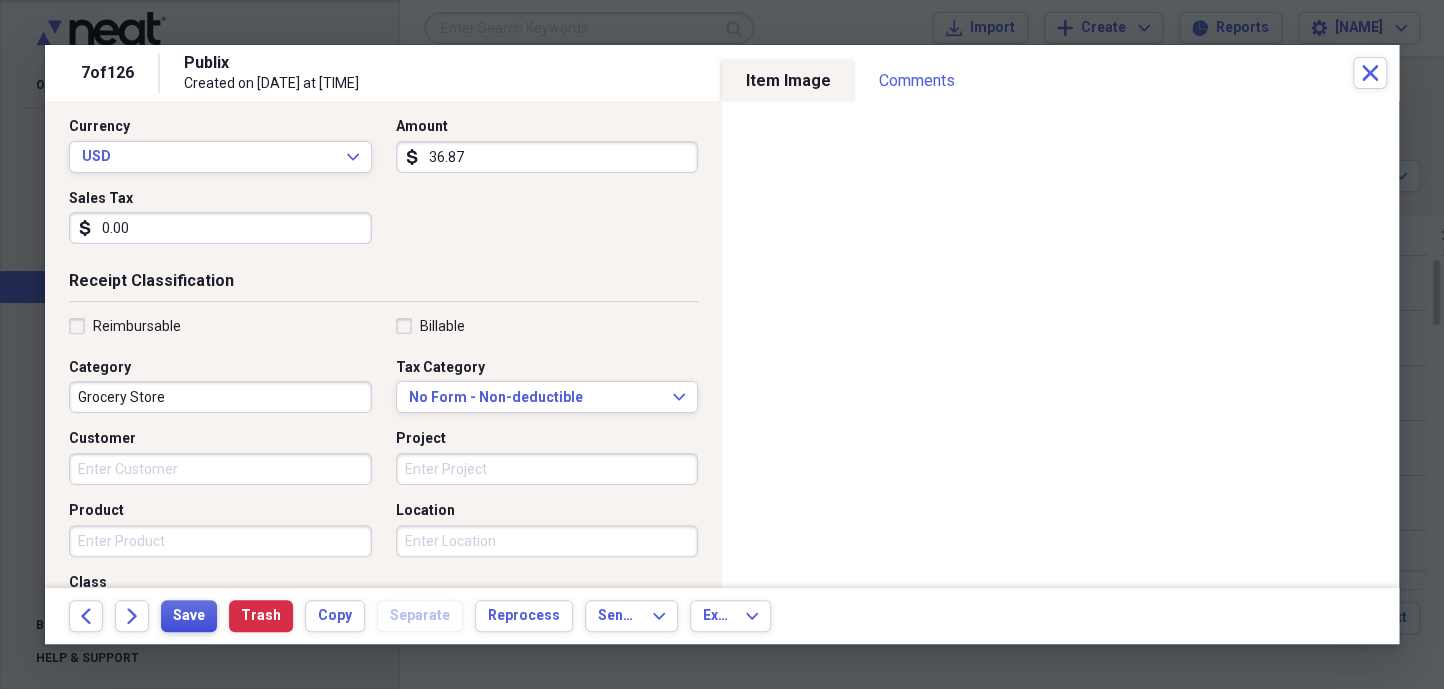 click on "Save" at bounding box center (189, 616) 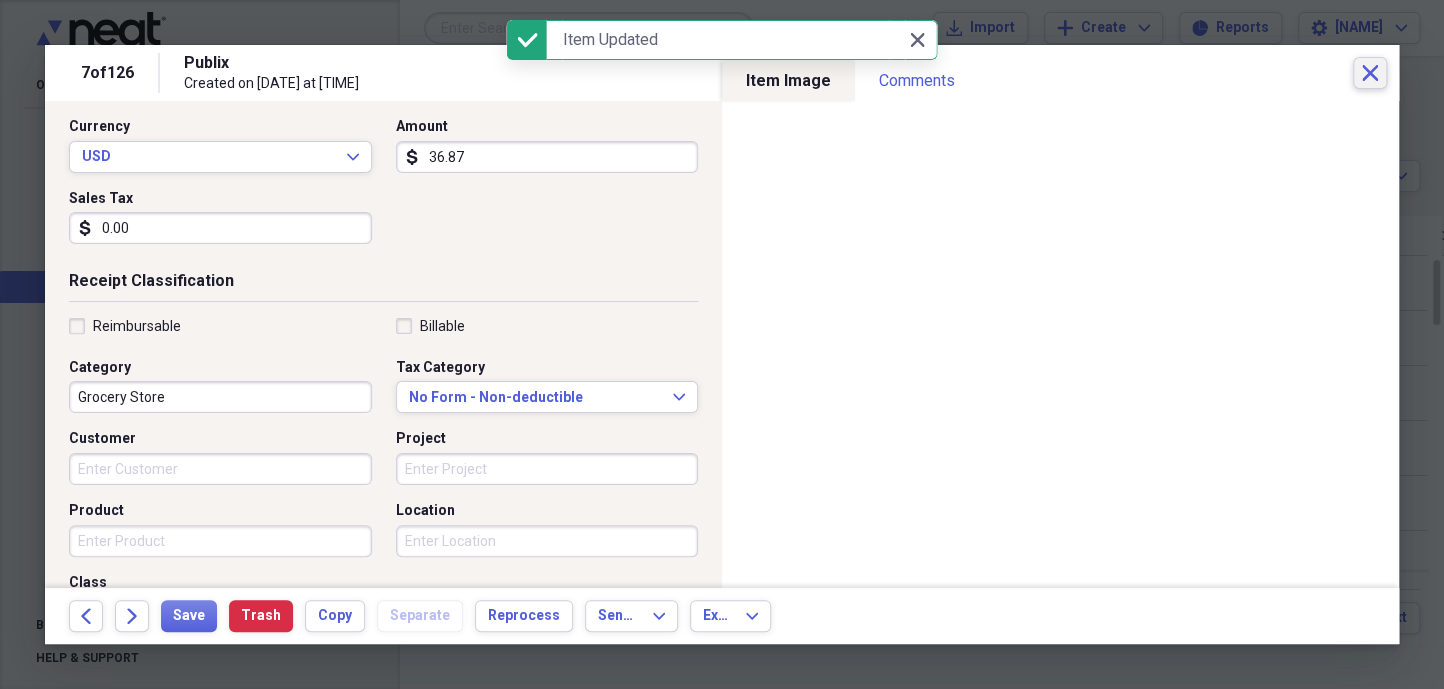 drag, startPoint x: 475, startPoint y: 612, endPoint x: 1370, endPoint y: 69, distance: 1046.84 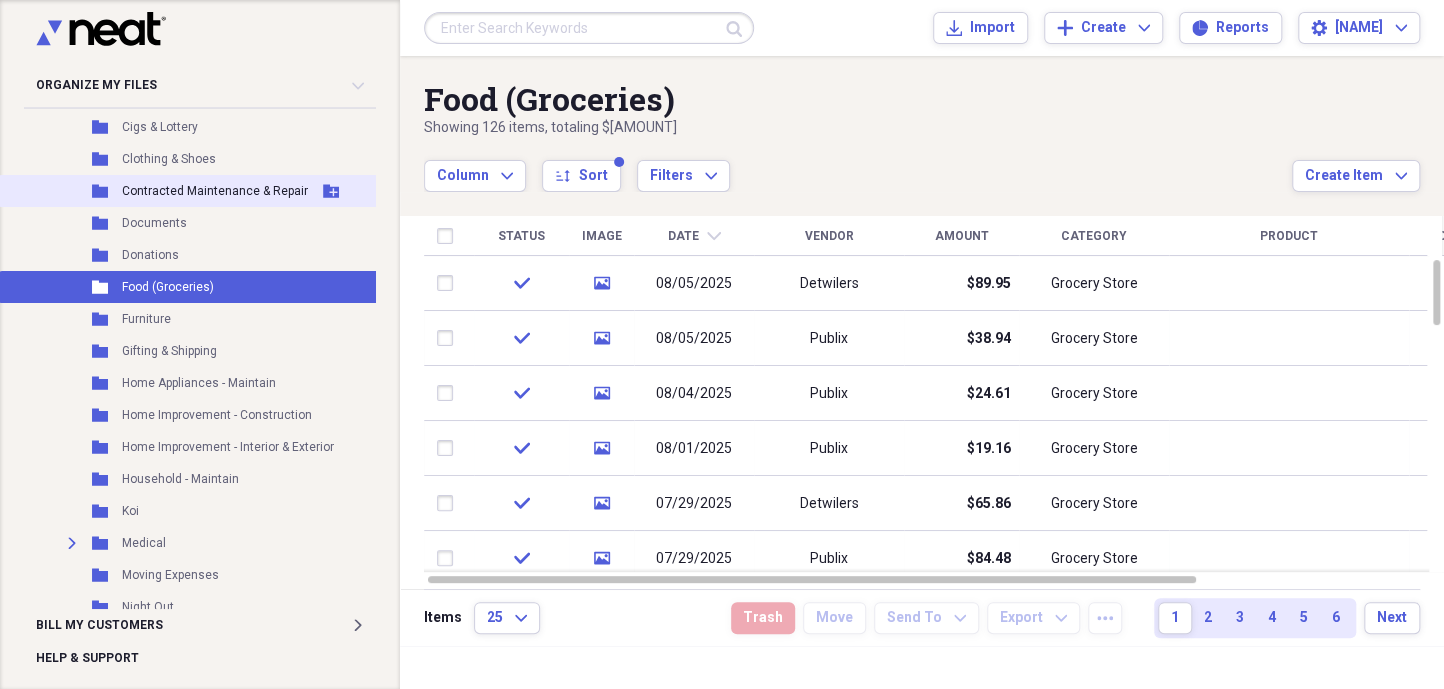 scroll, scrollTop: 0, scrollLeft: 0, axis: both 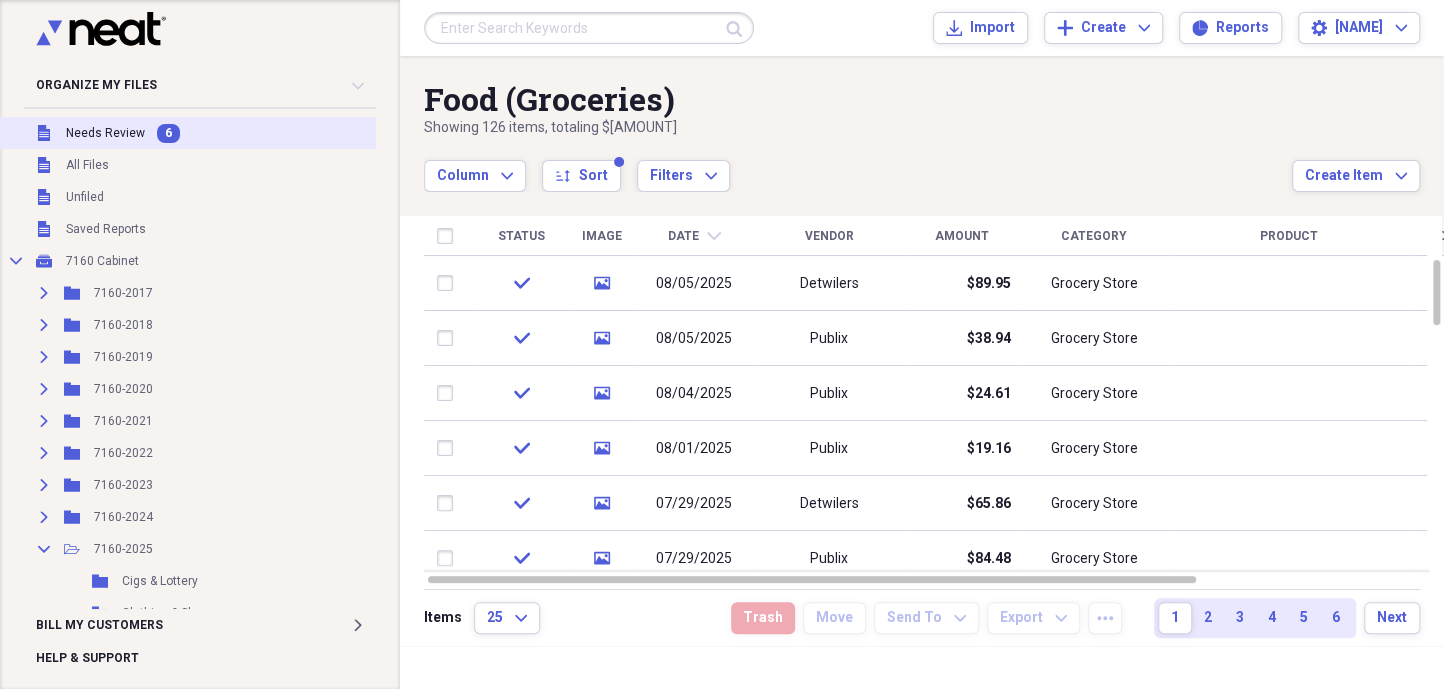 click on "Needs Review" at bounding box center [105, 133] 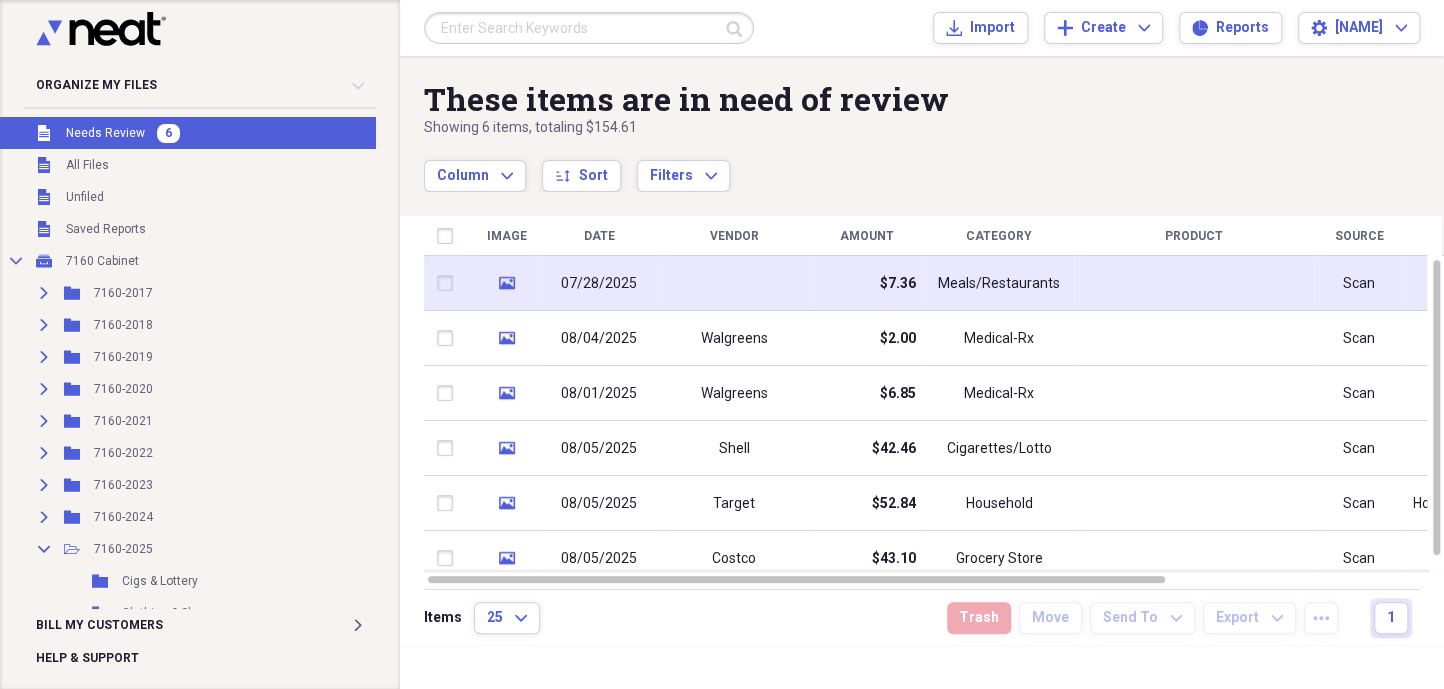 click at bounding box center (734, 283) 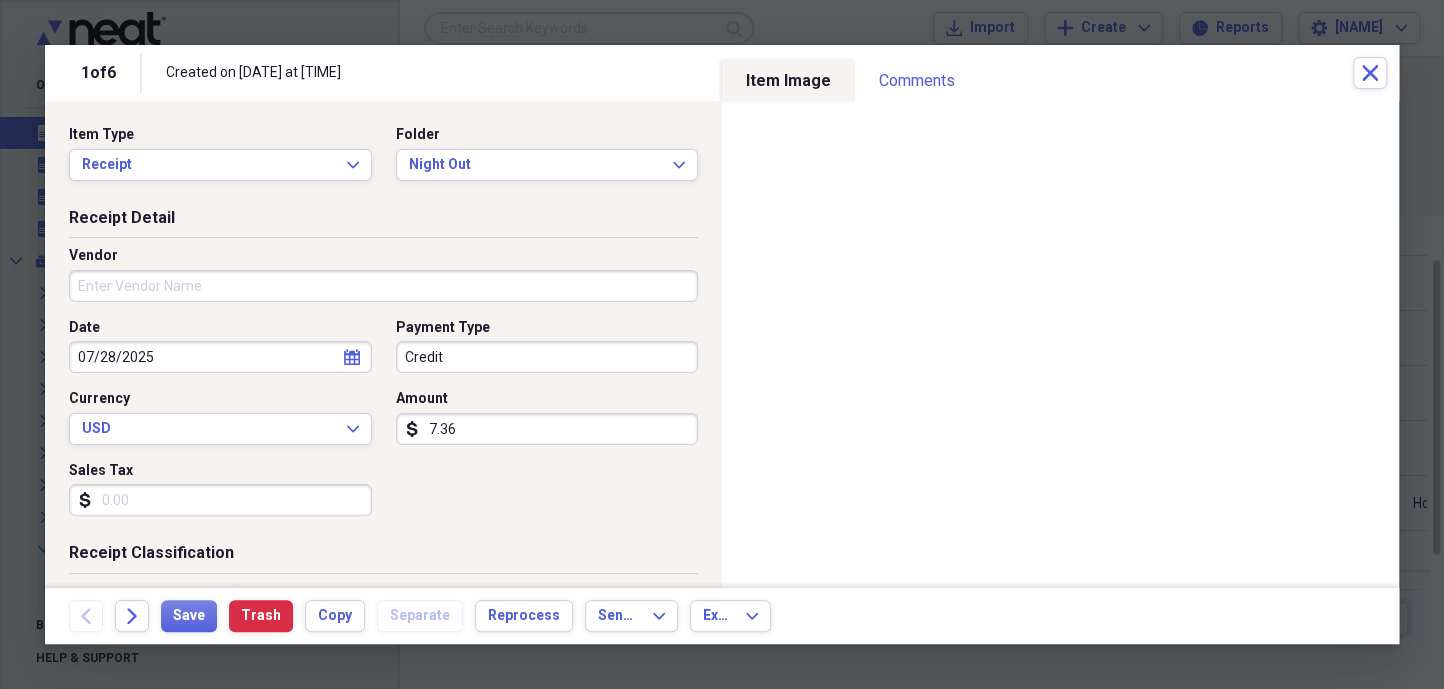 click on "Vendor" at bounding box center (383, 286) 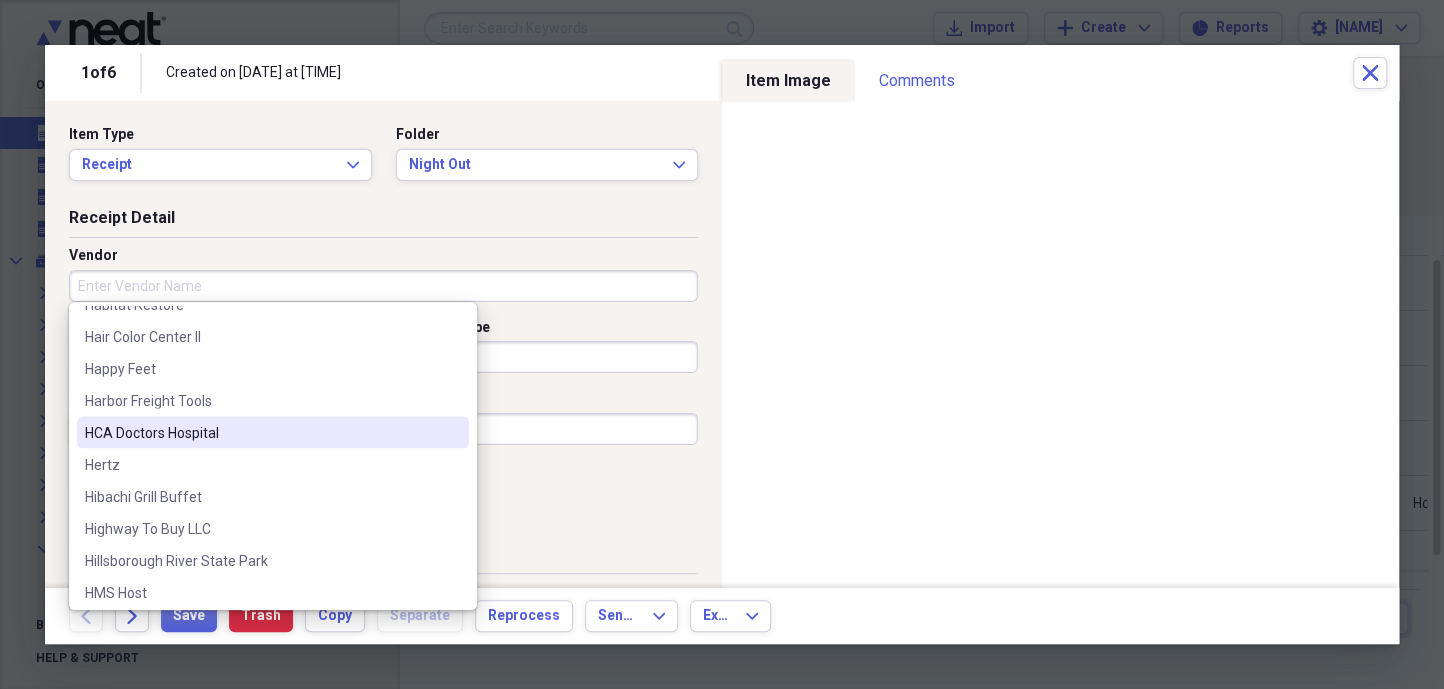 scroll, scrollTop: 6272, scrollLeft: 0, axis: vertical 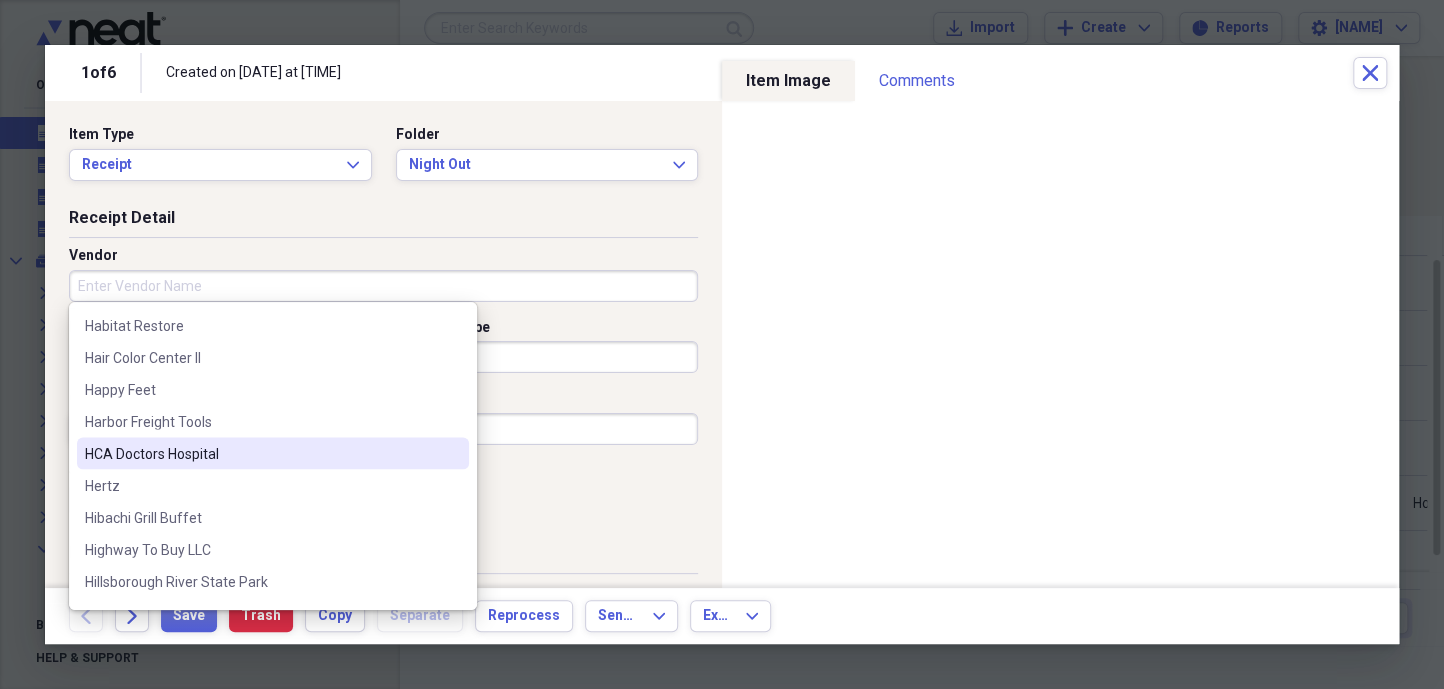 click on "HCA Doctors Hospital" at bounding box center [261, 454] 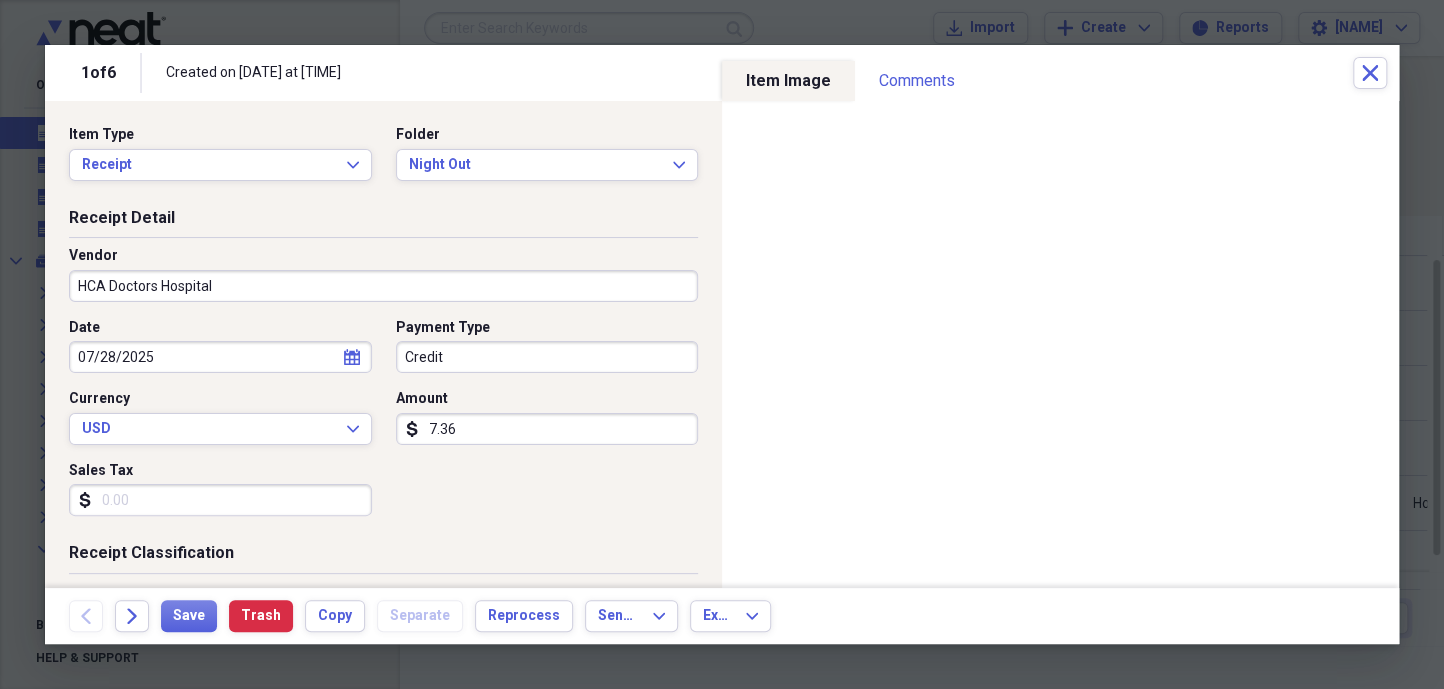 type on "HCA Doctors Hospital" 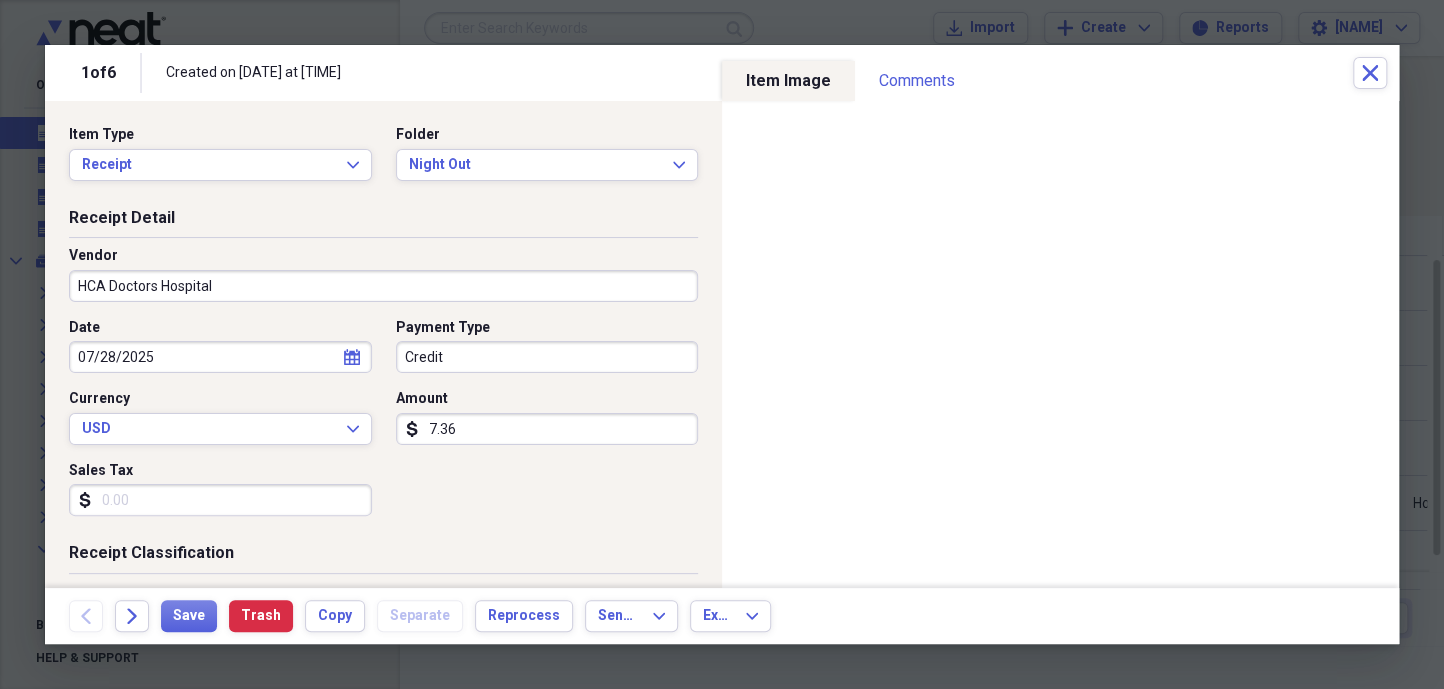 type on "Medical" 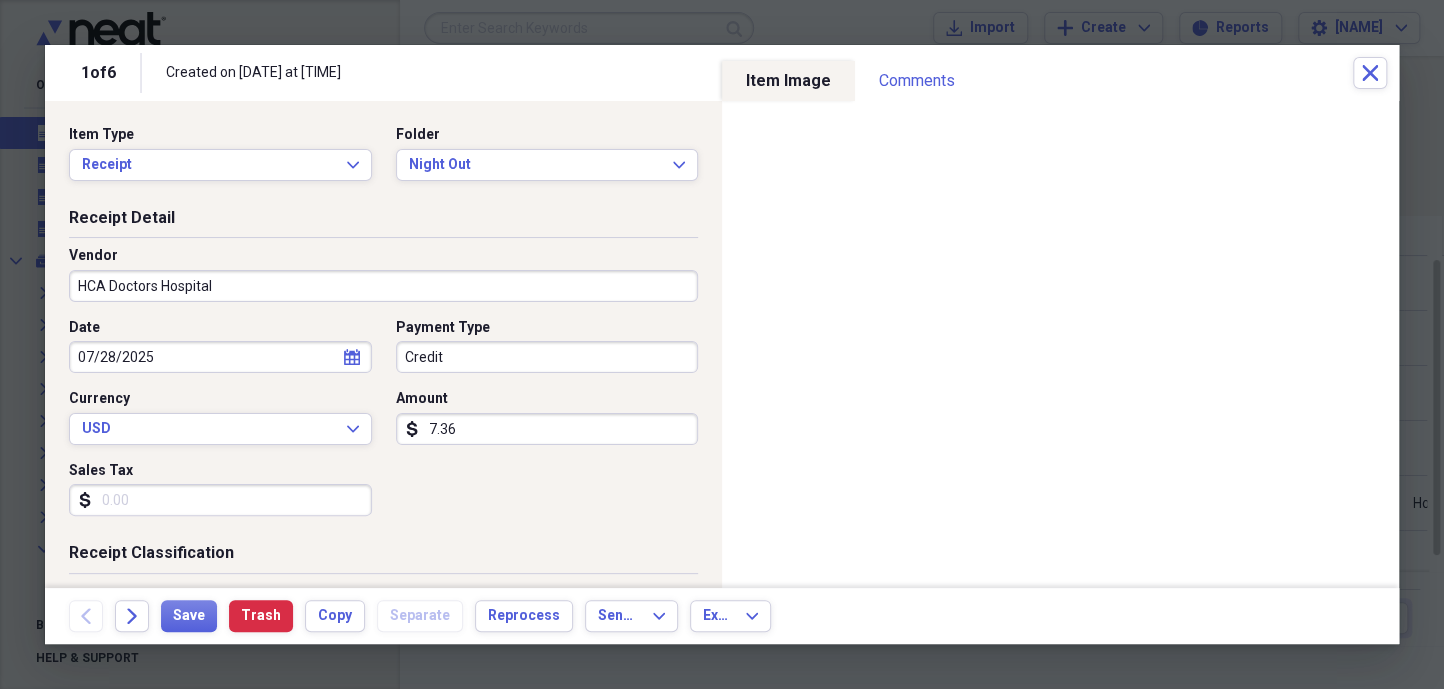 click on "Sales Tax" at bounding box center (220, 500) 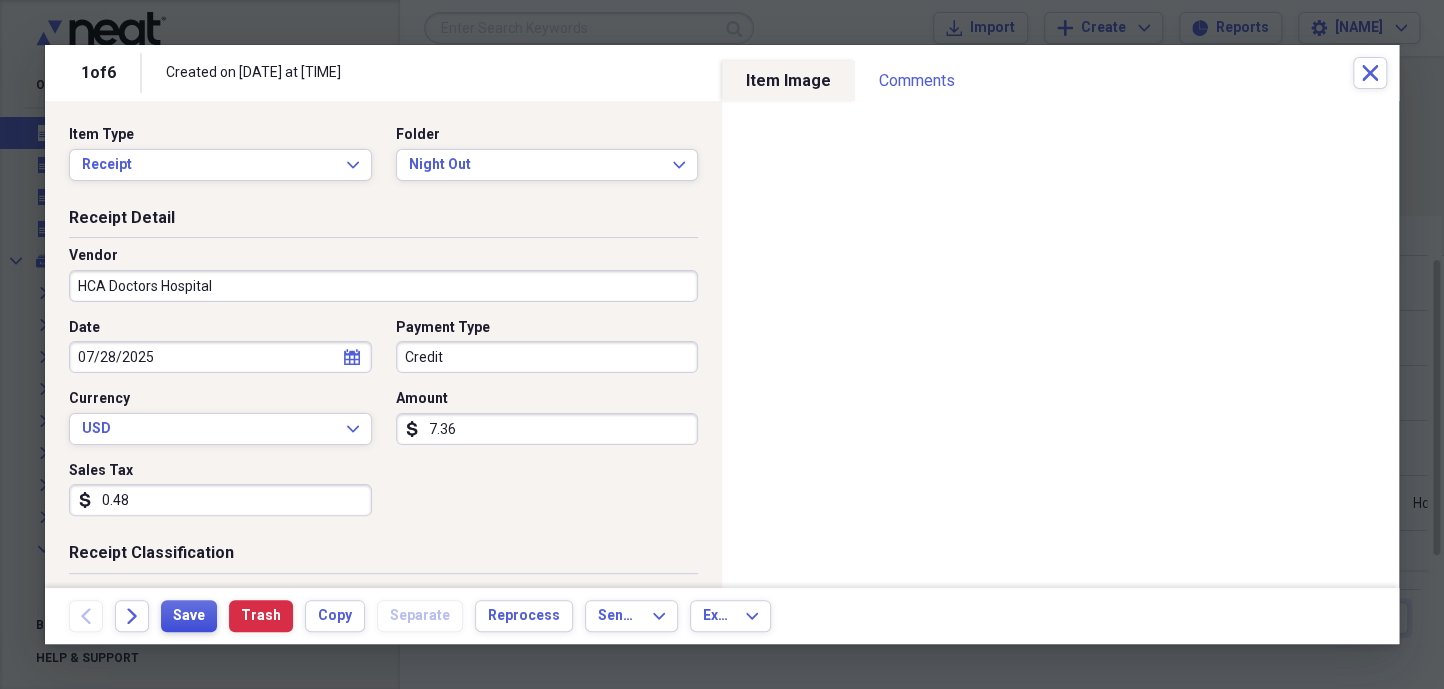 type on "0.48" 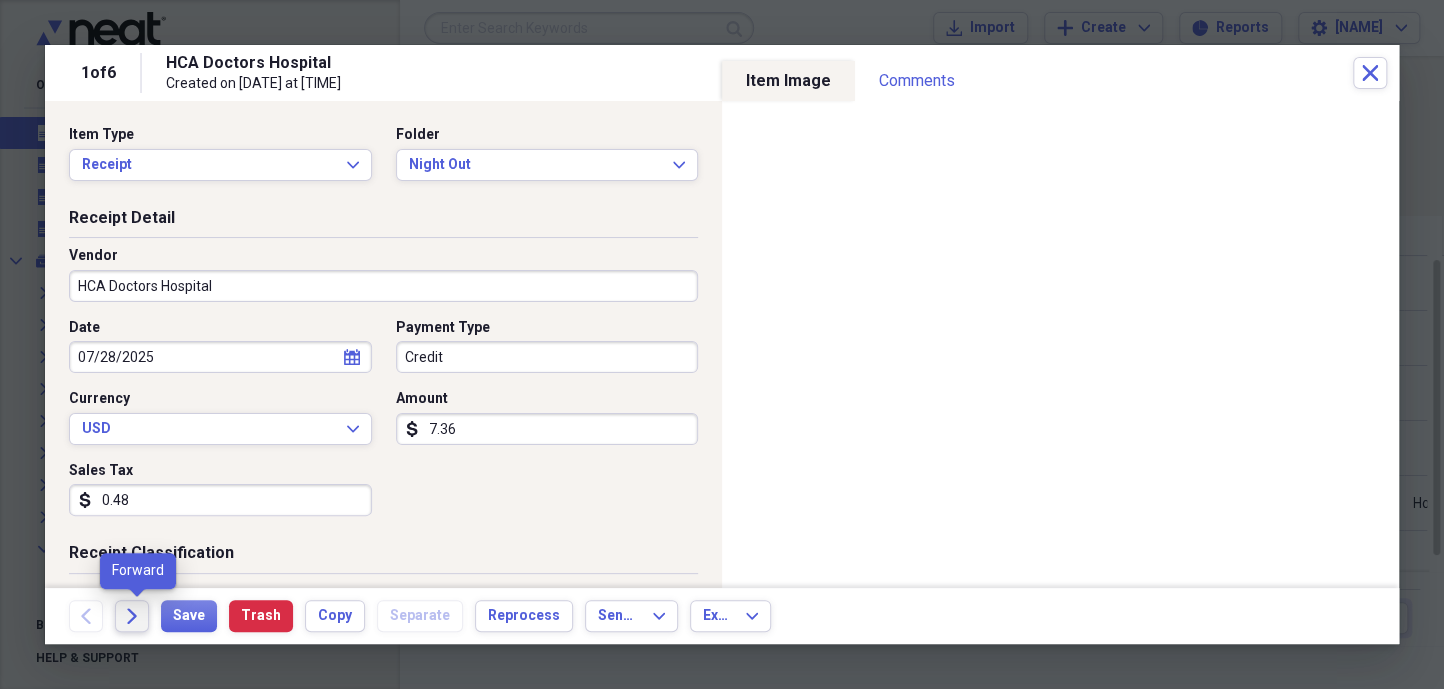 click on "Forward" 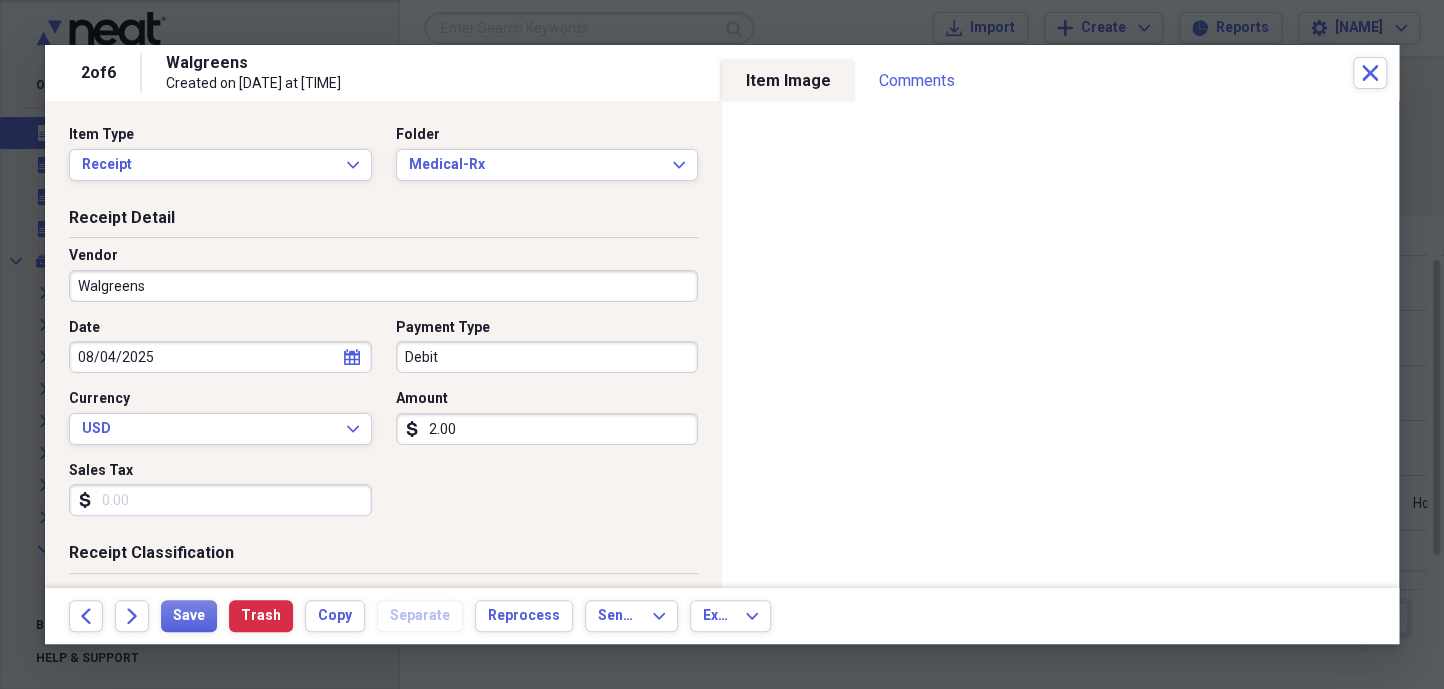 click on "Sales Tax" at bounding box center [220, 500] 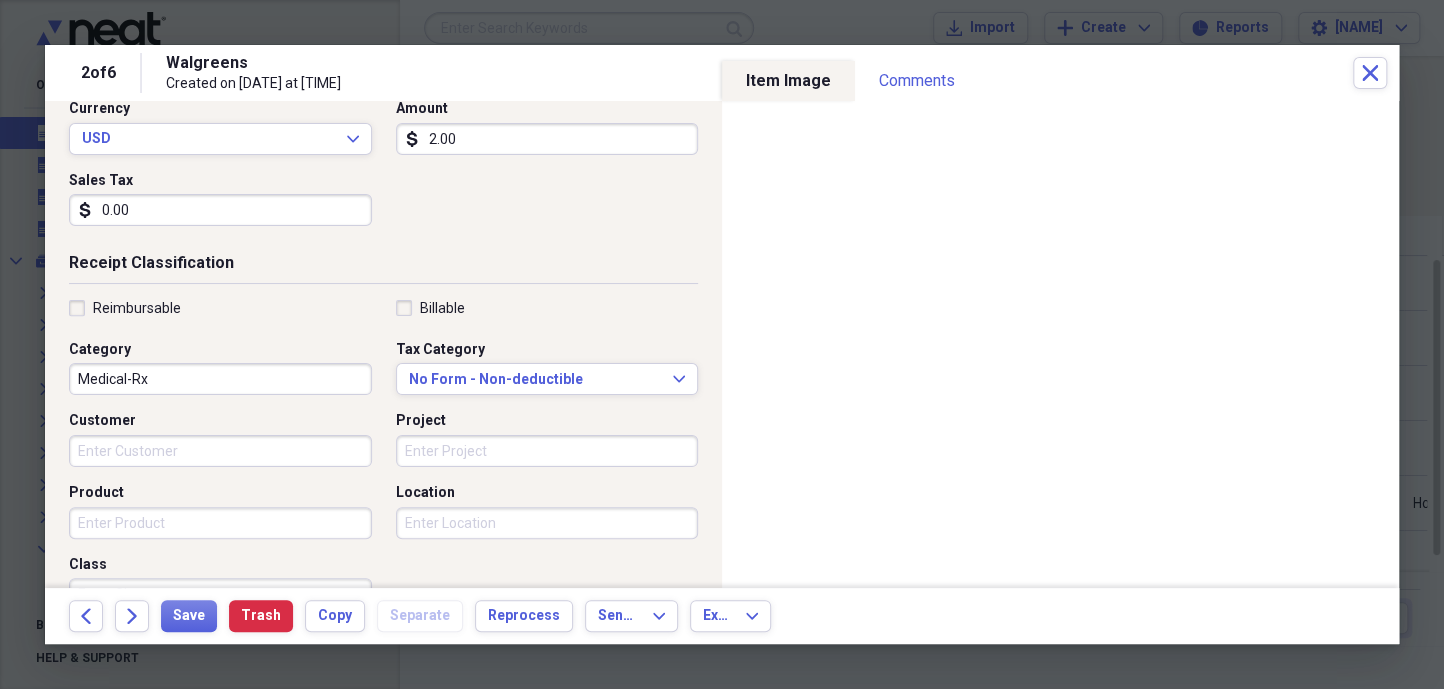 scroll, scrollTop: 363, scrollLeft: 0, axis: vertical 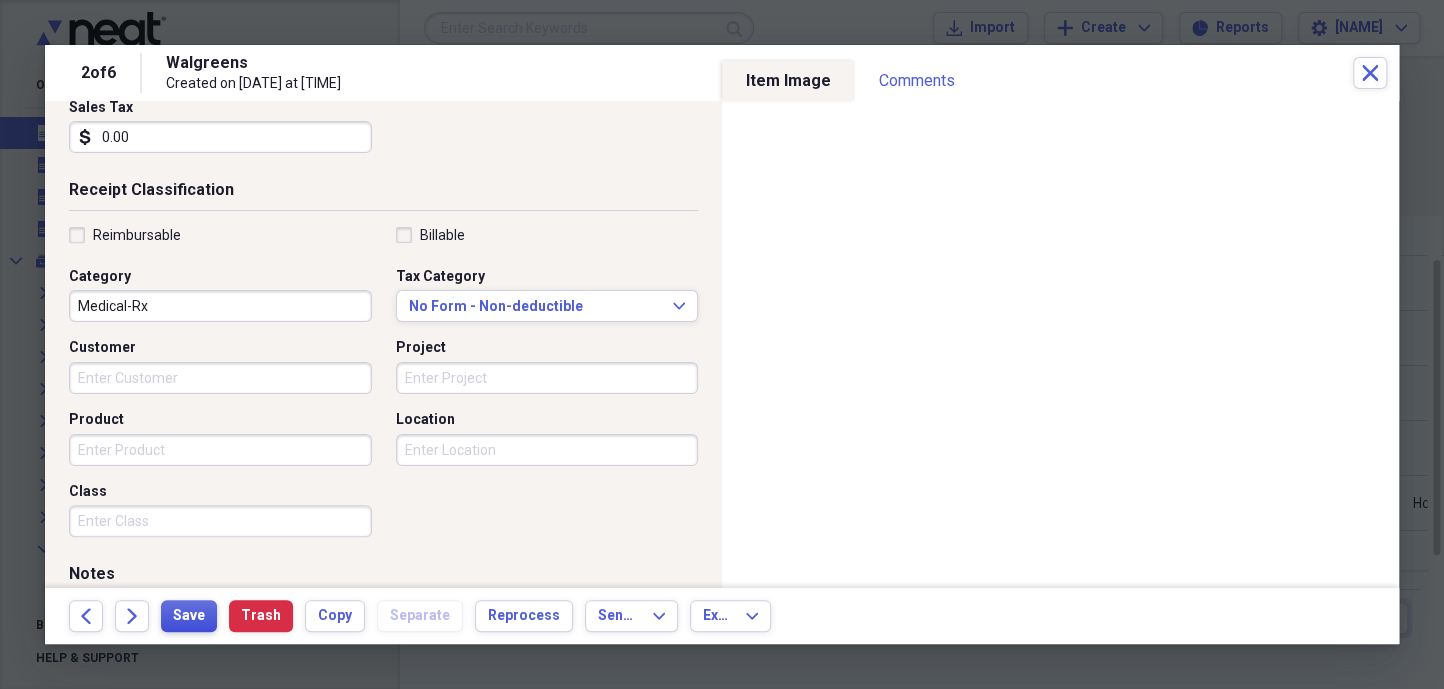 type on "0.00" 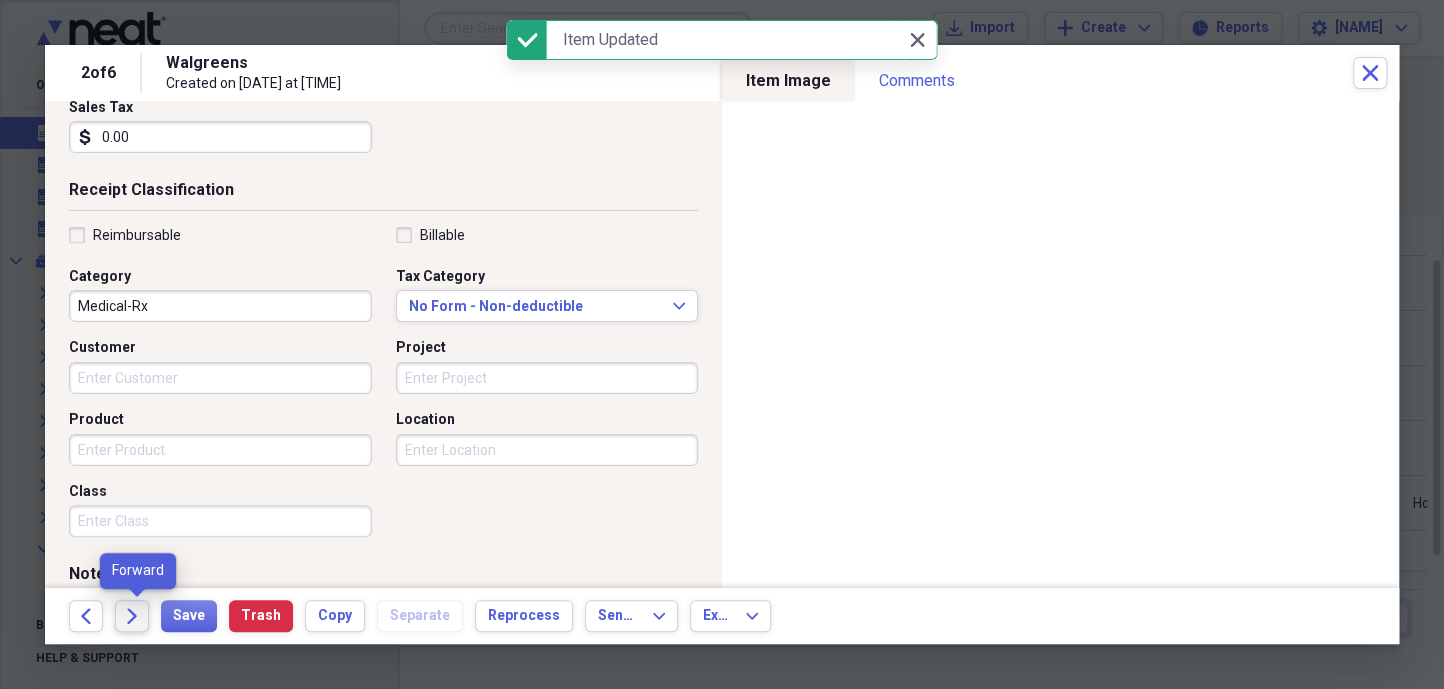click on "Forward" 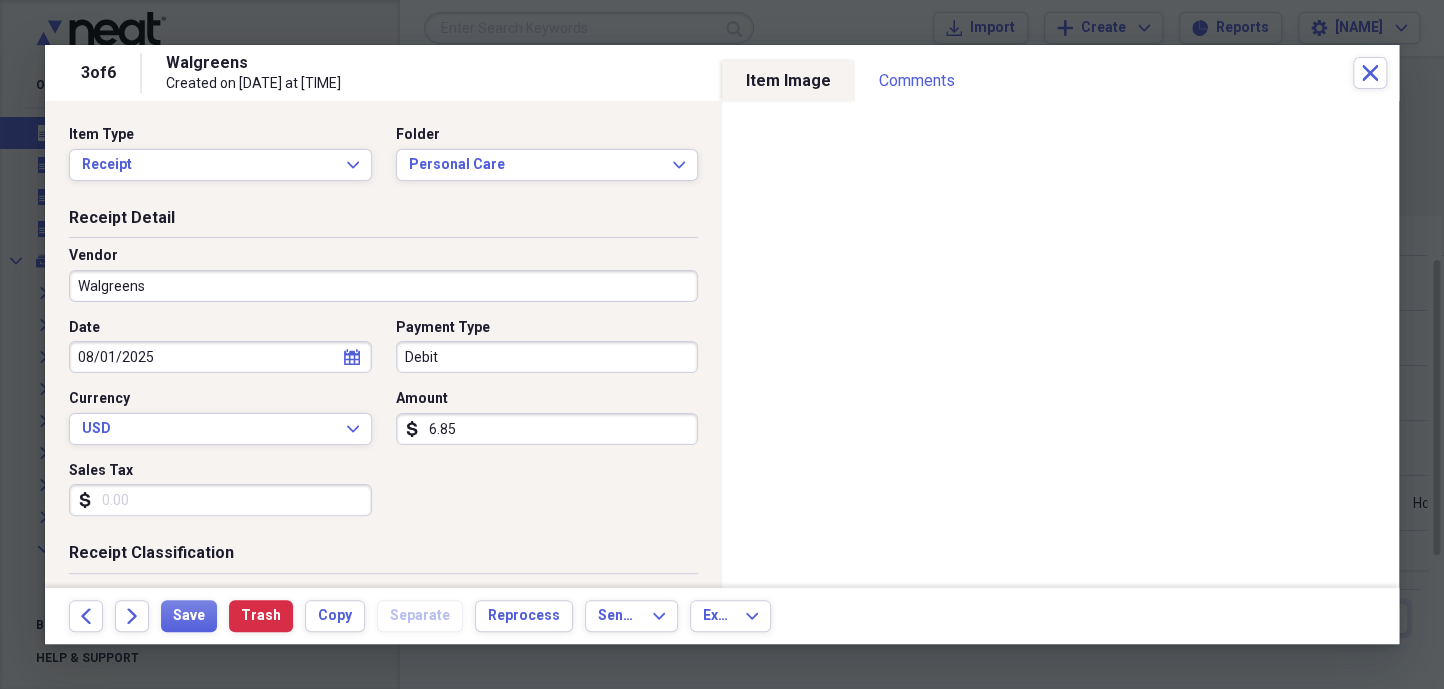 click on "Sales Tax" at bounding box center (220, 500) 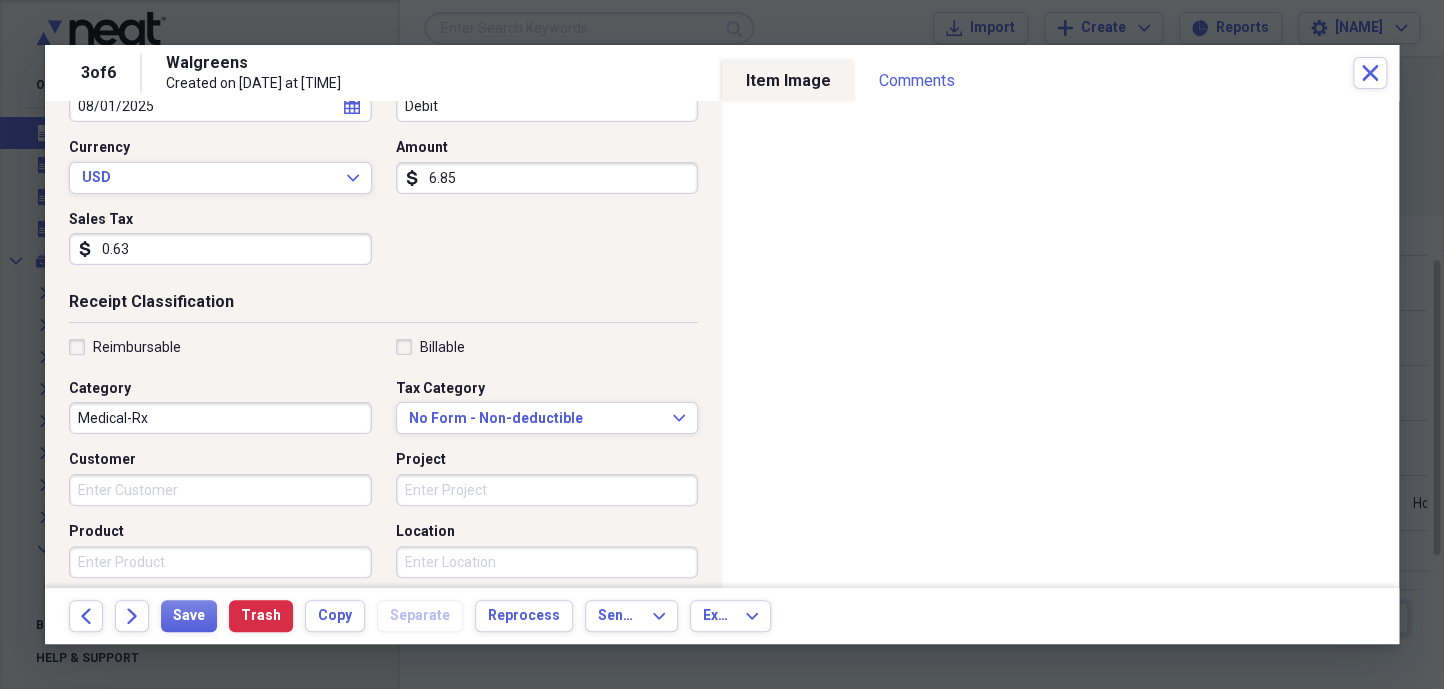 scroll, scrollTop: 272, scrollLeft: 0, axis: vertical 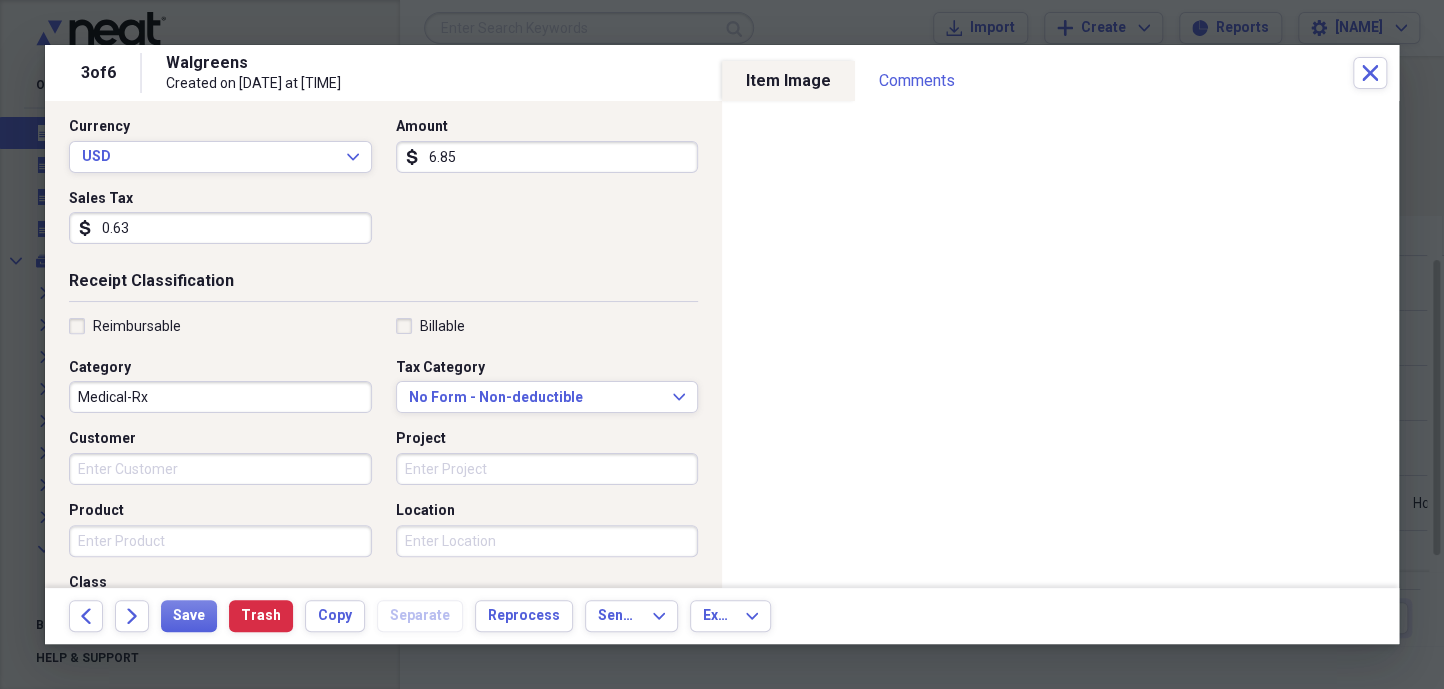 type on "0.63" 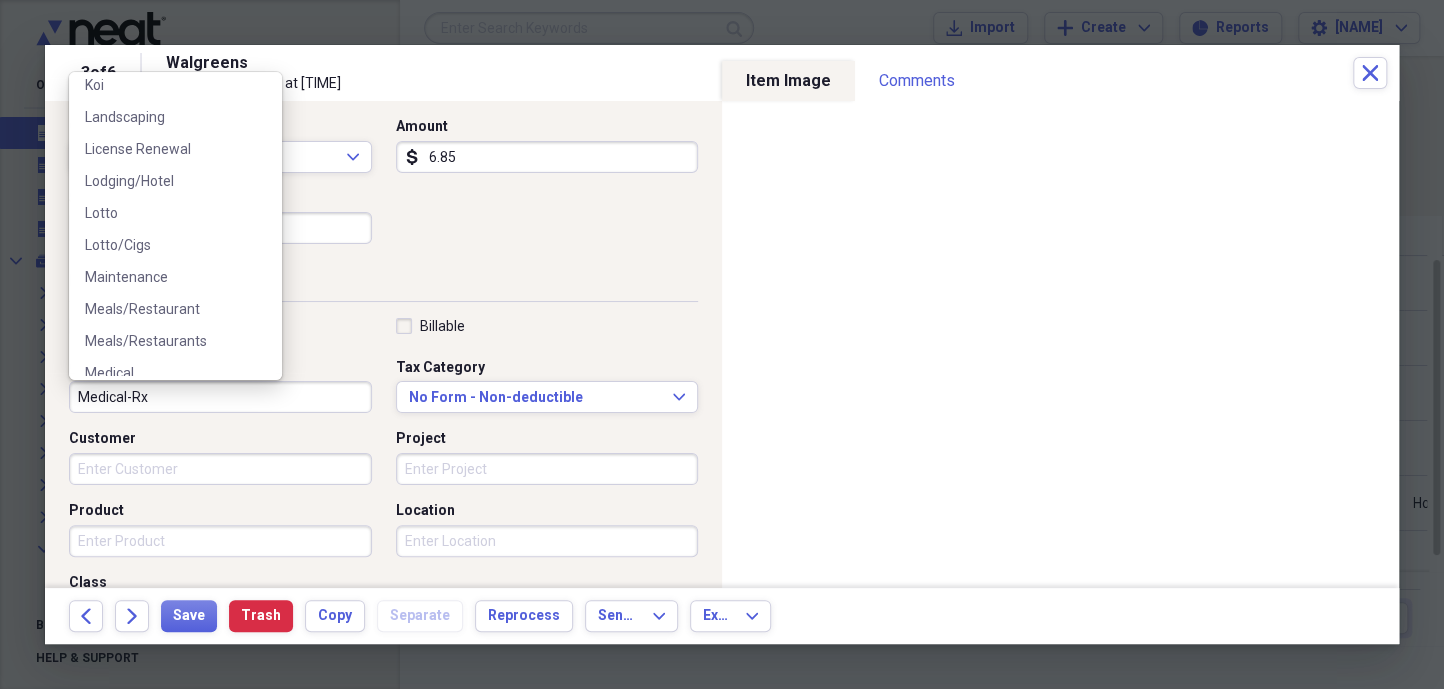 scroll, scrollTop: 2530, scrollLeft: 0, axis: vertical 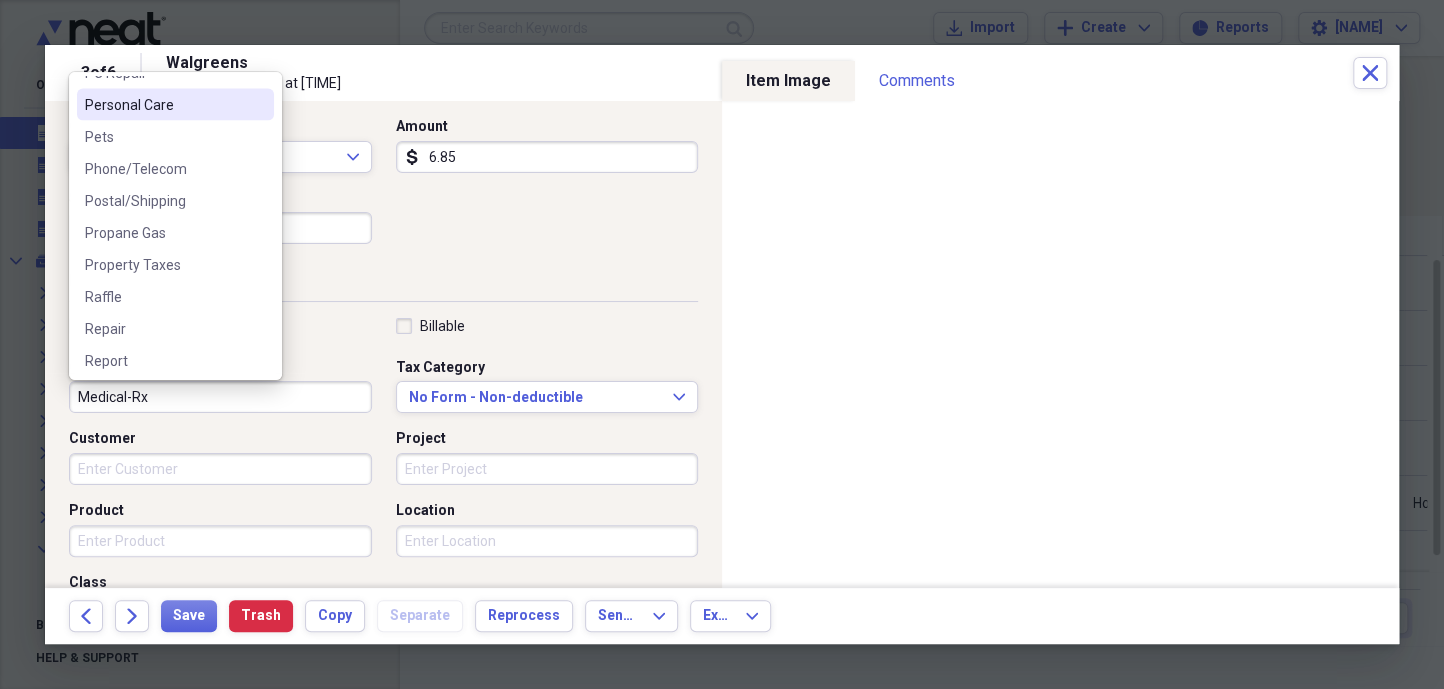 click on "Personal Care" at bounding box center [163, 105] 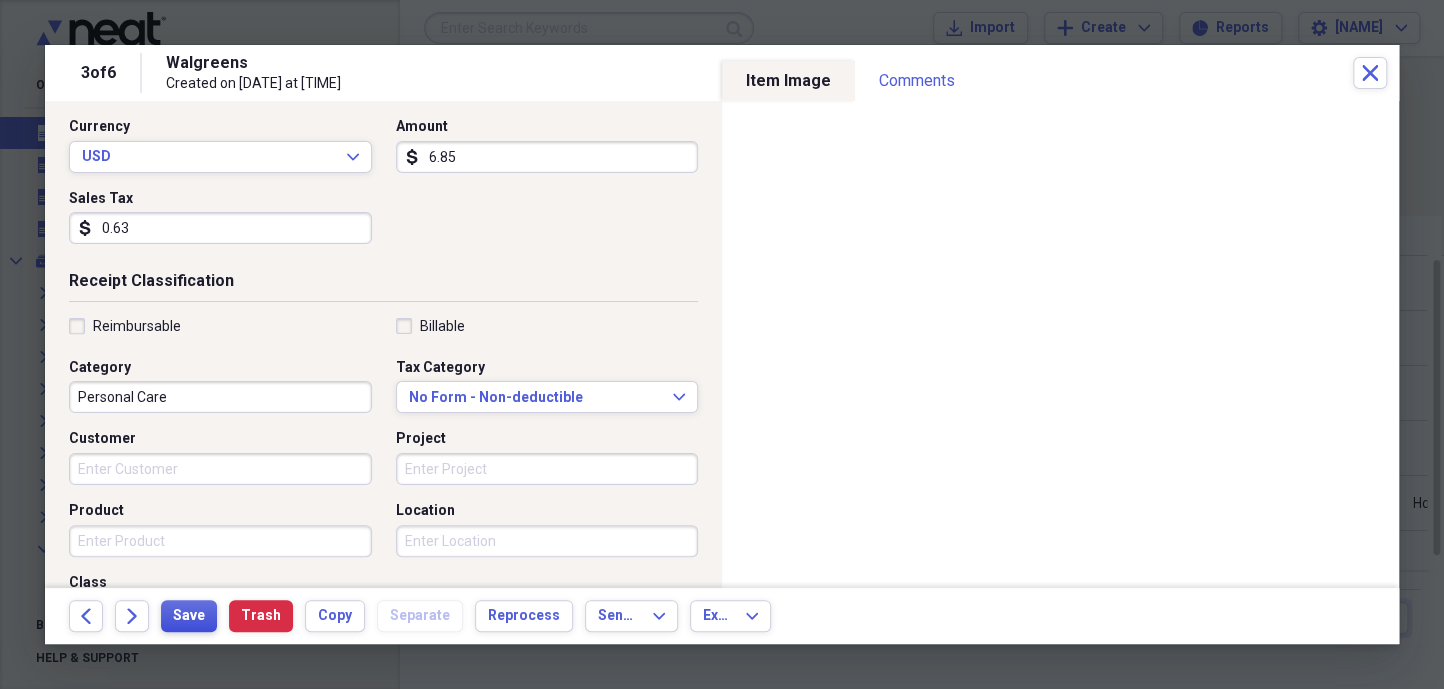 click on "Save" at bounding box center [189, 616] 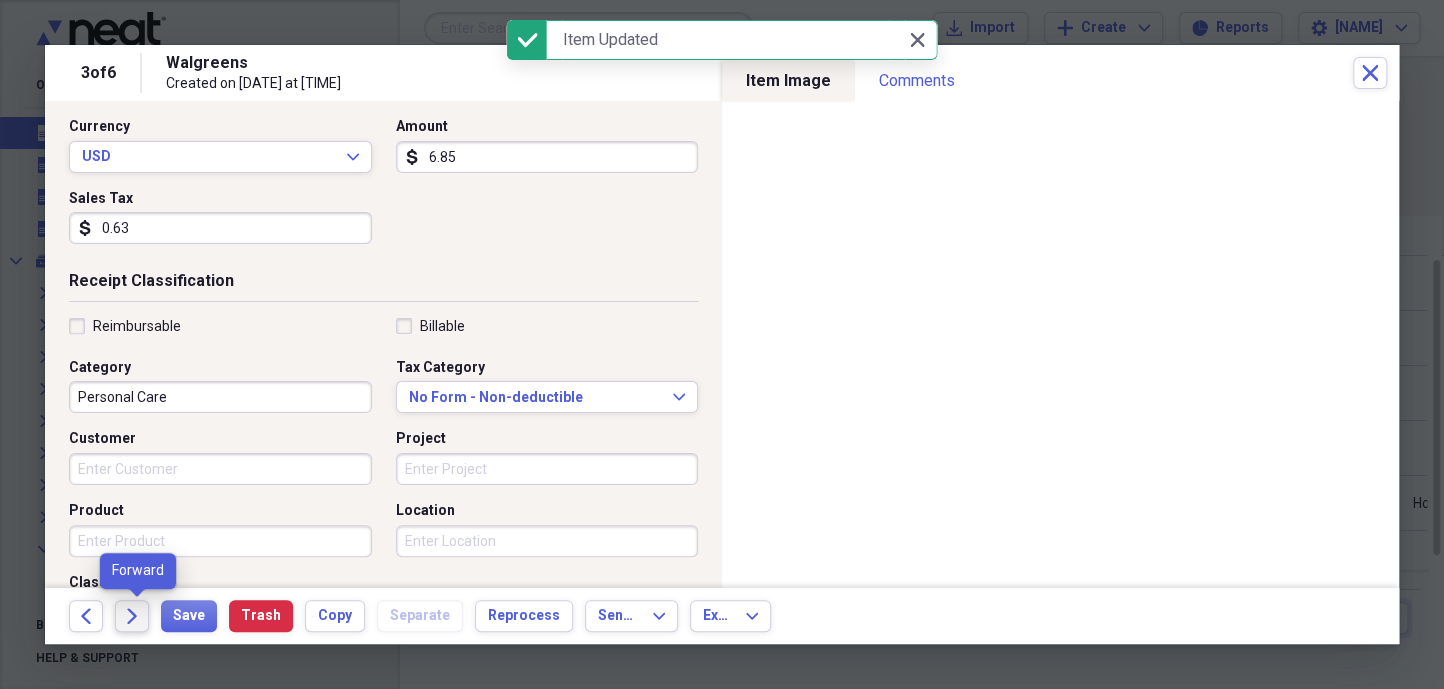 click on "Forward" 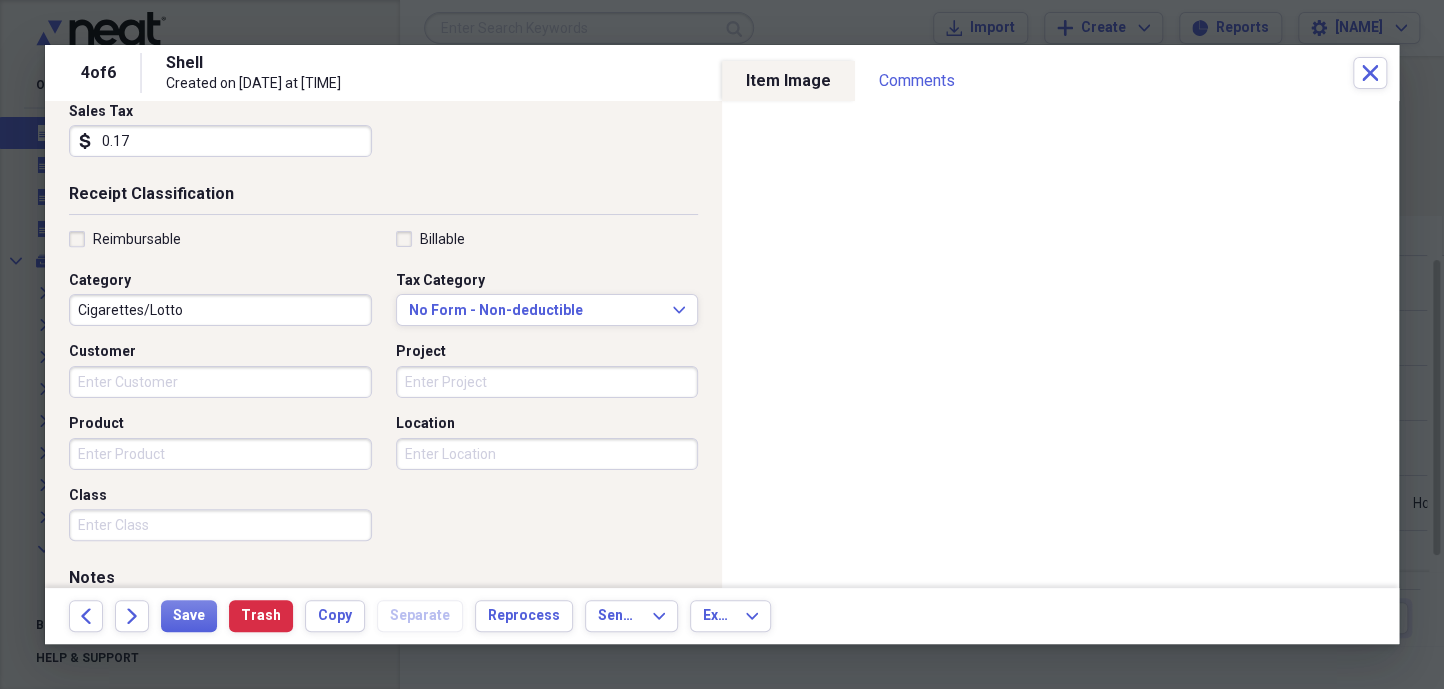 scroll, scrollTop: 363, scrollLeft: 0, axis: vertical 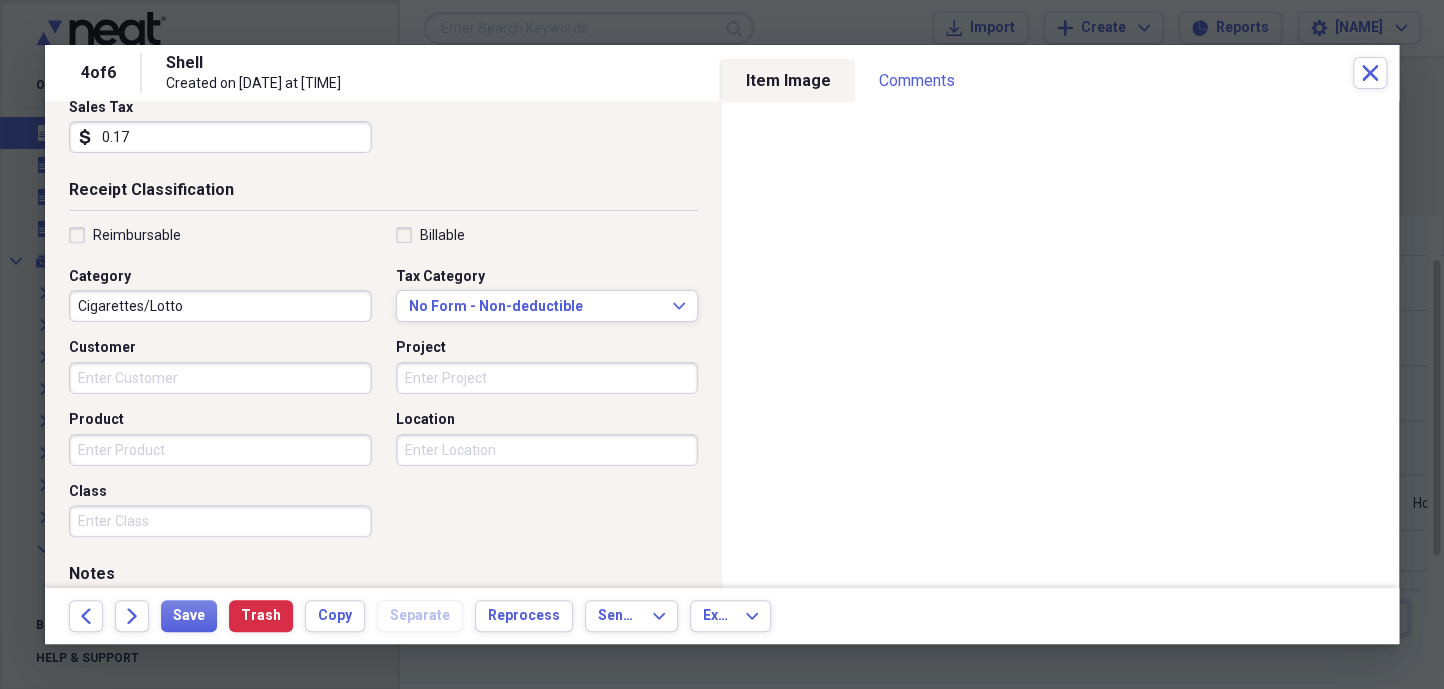 click on "Cigarettes/Lotto" at bounding box center [220, 306] 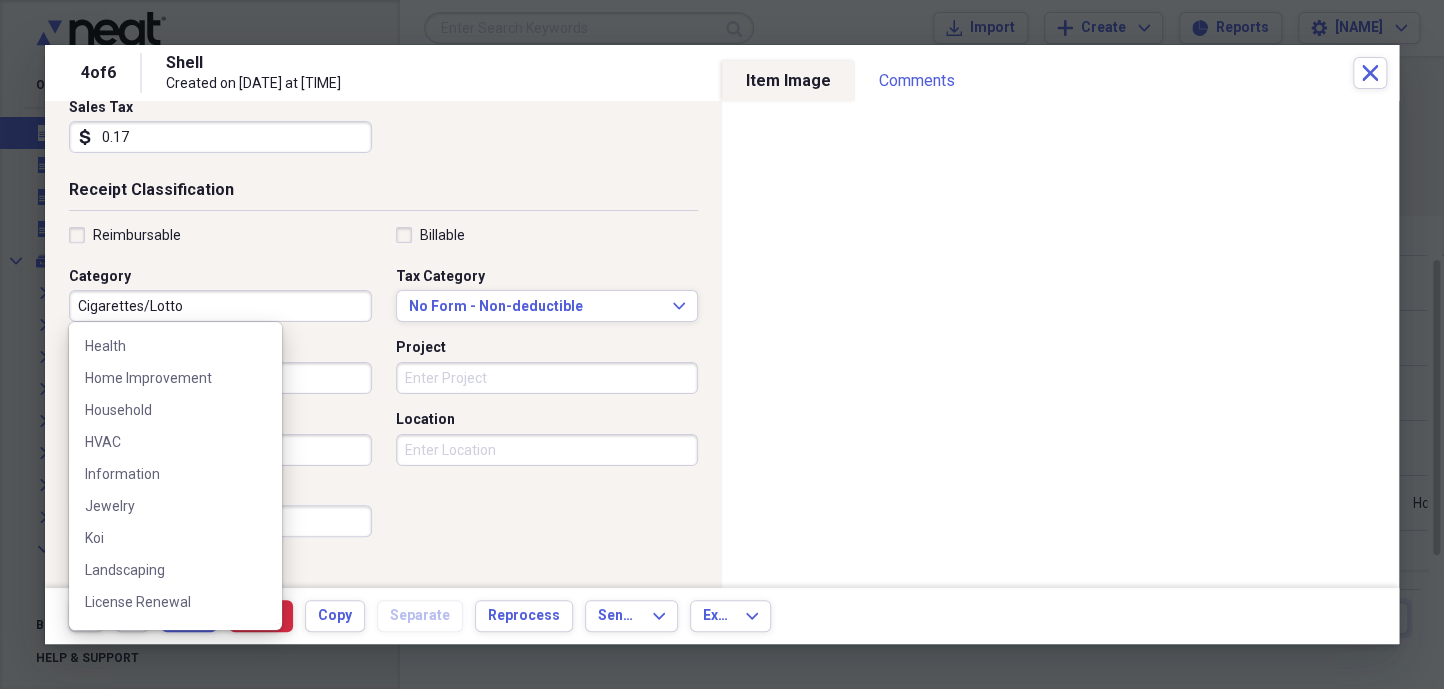 scroll, scrollTop: 1570, scrollLeft: 0, axis: vertical 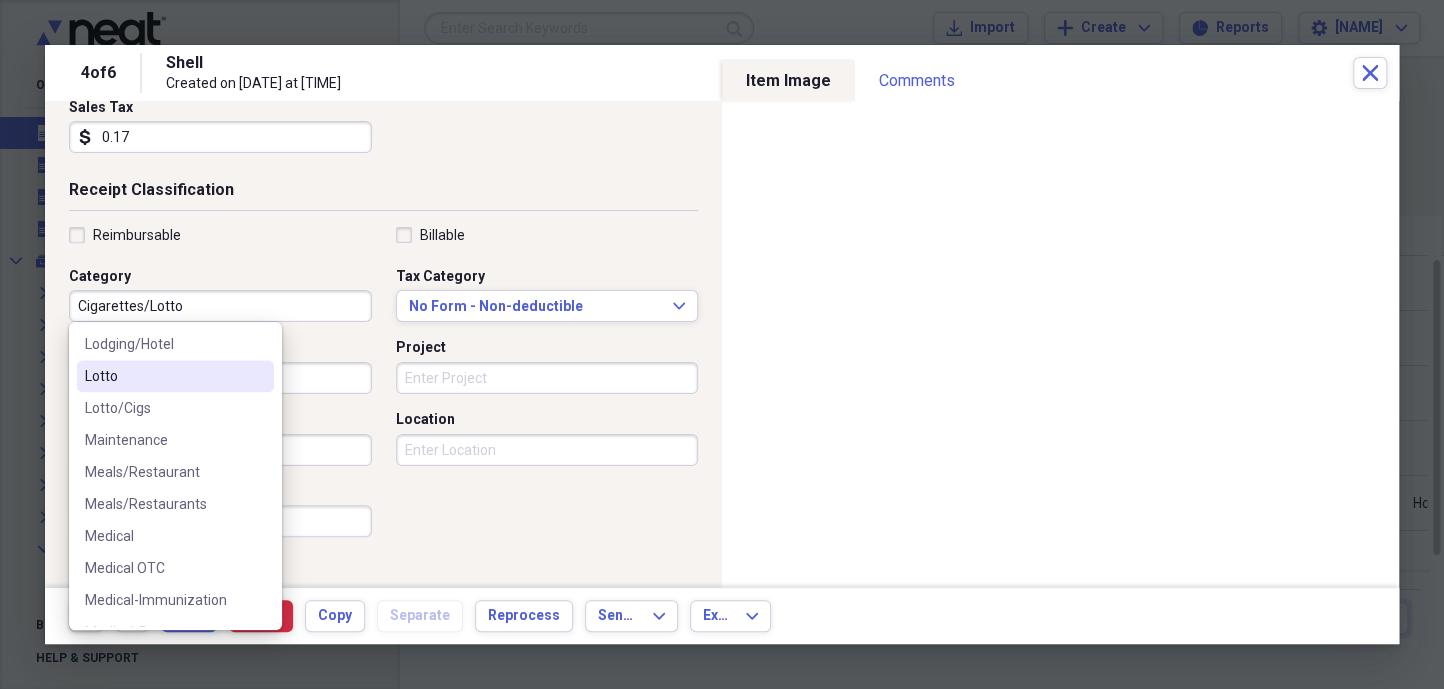 click on "Lotto" at bounding box center (163, 376) 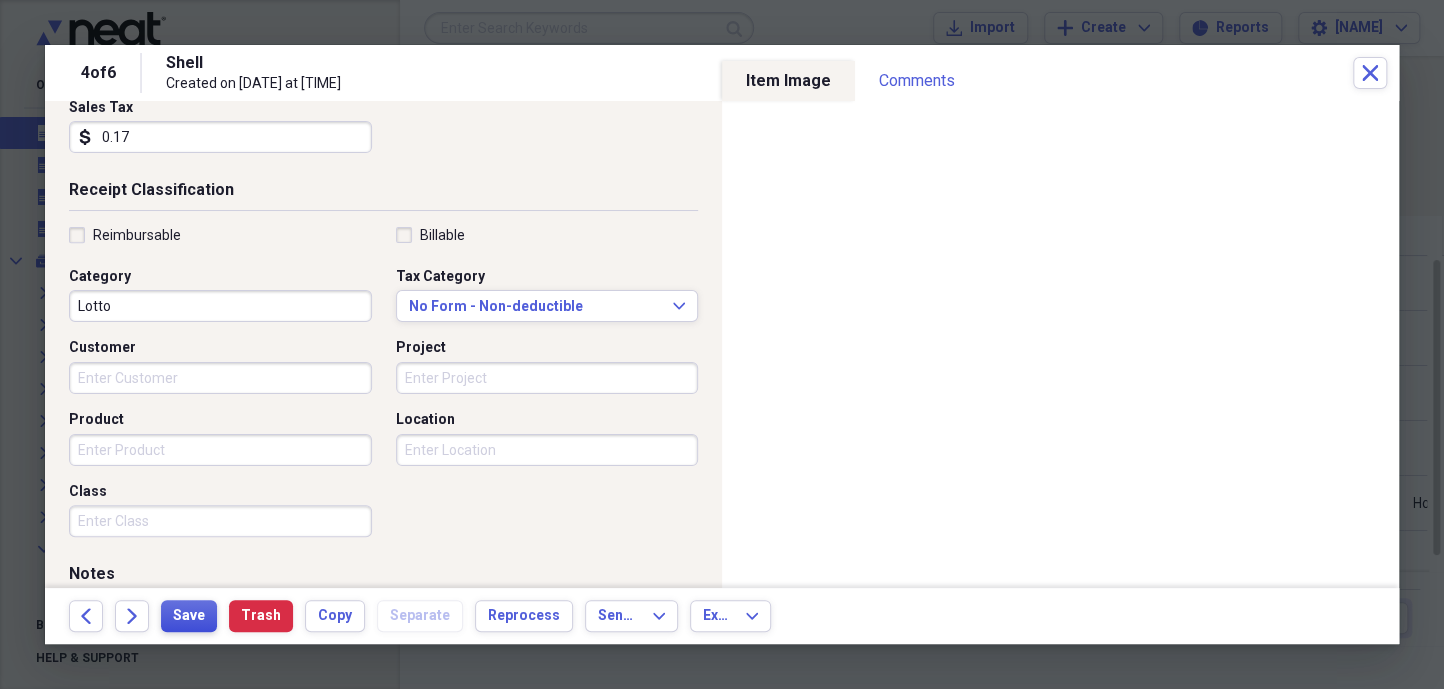 click on "Save" at bounding box center (189, 616) 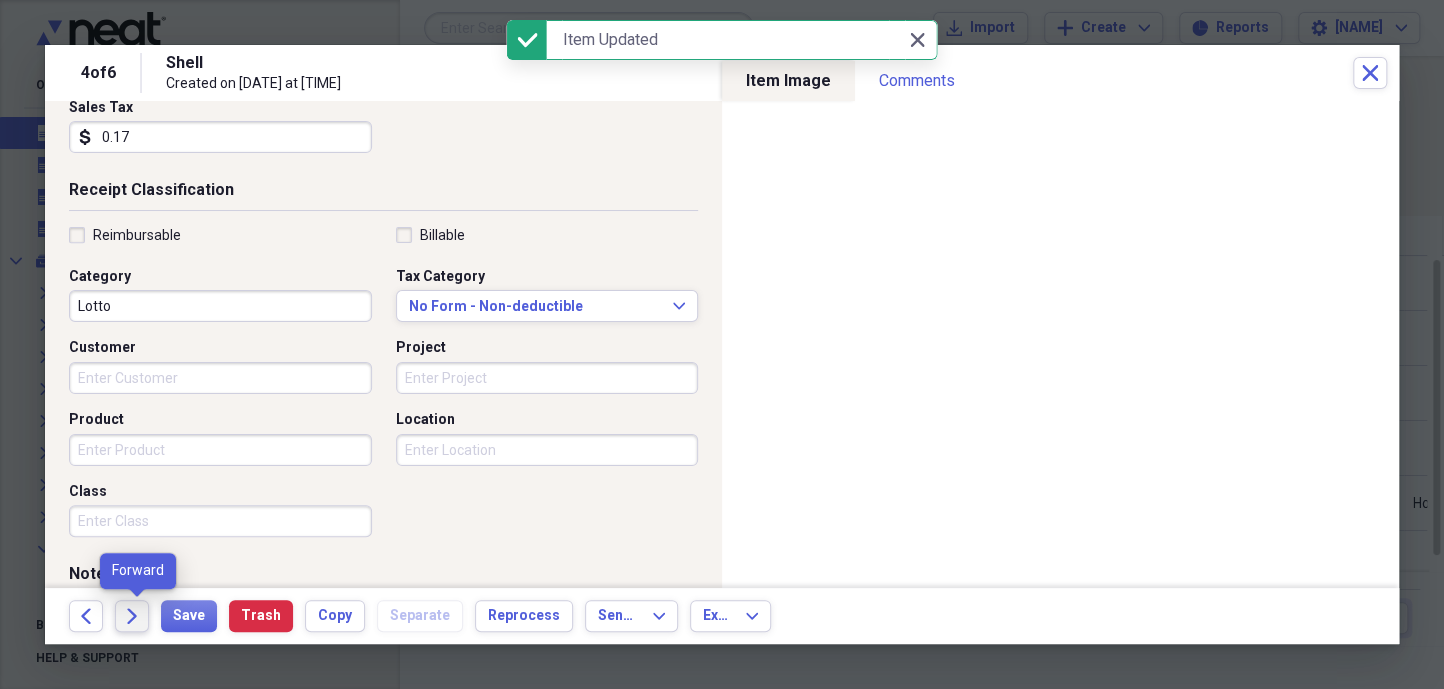 click on "Forward" 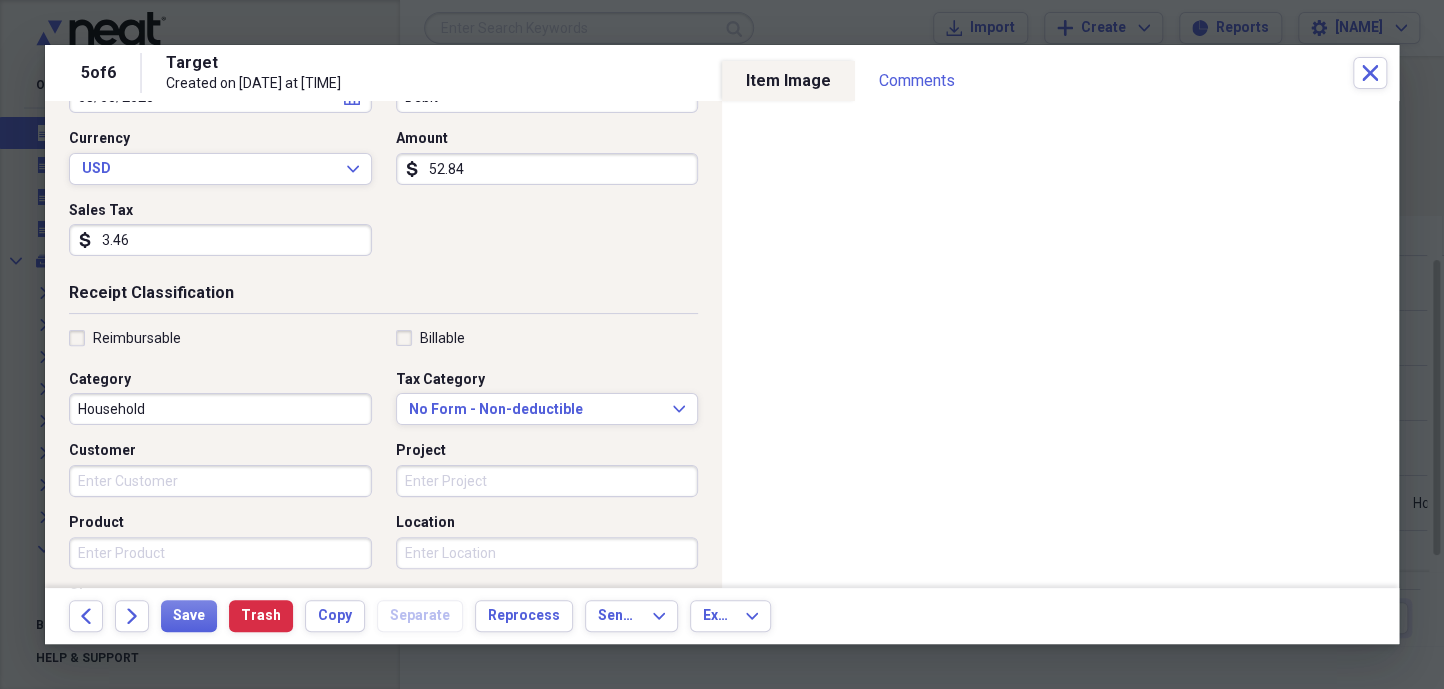 scroll, scrollTop: 272, scrollLeft: 0, axis: vertical 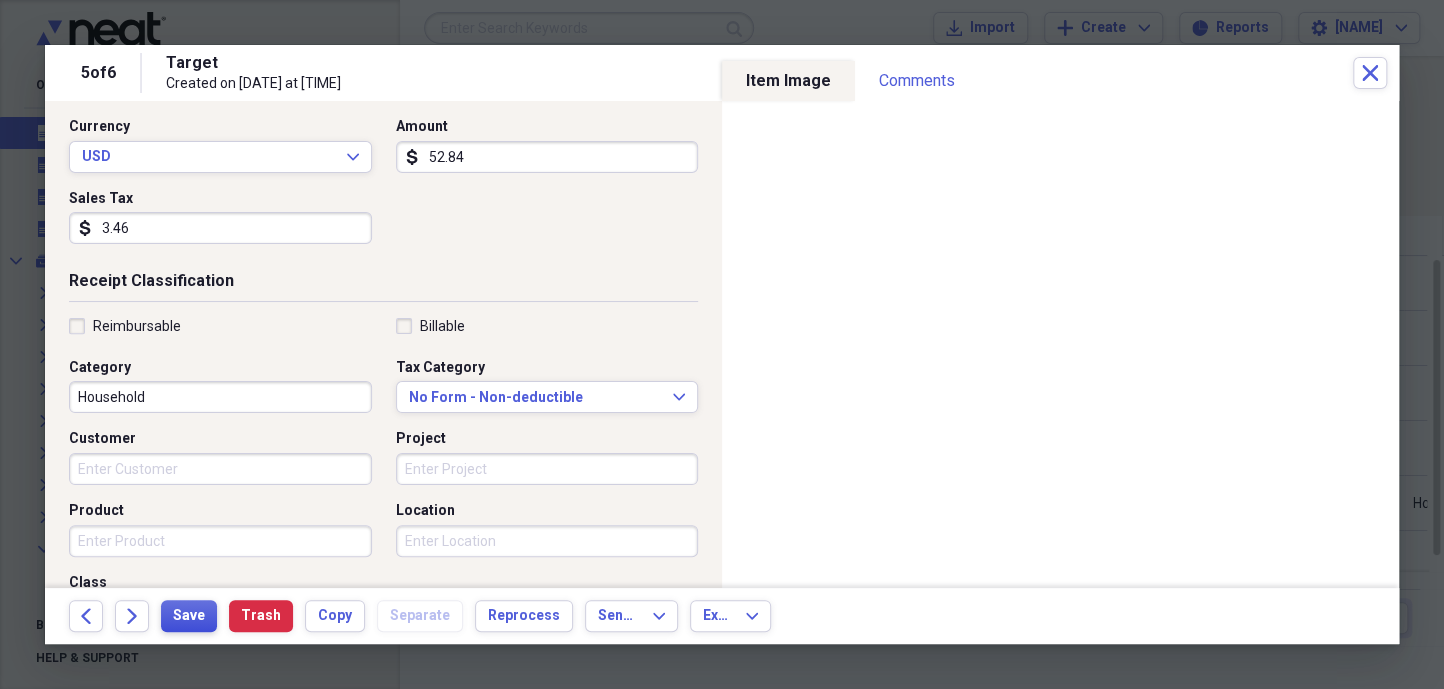 click on "Save" at bounding box center [189, 616] 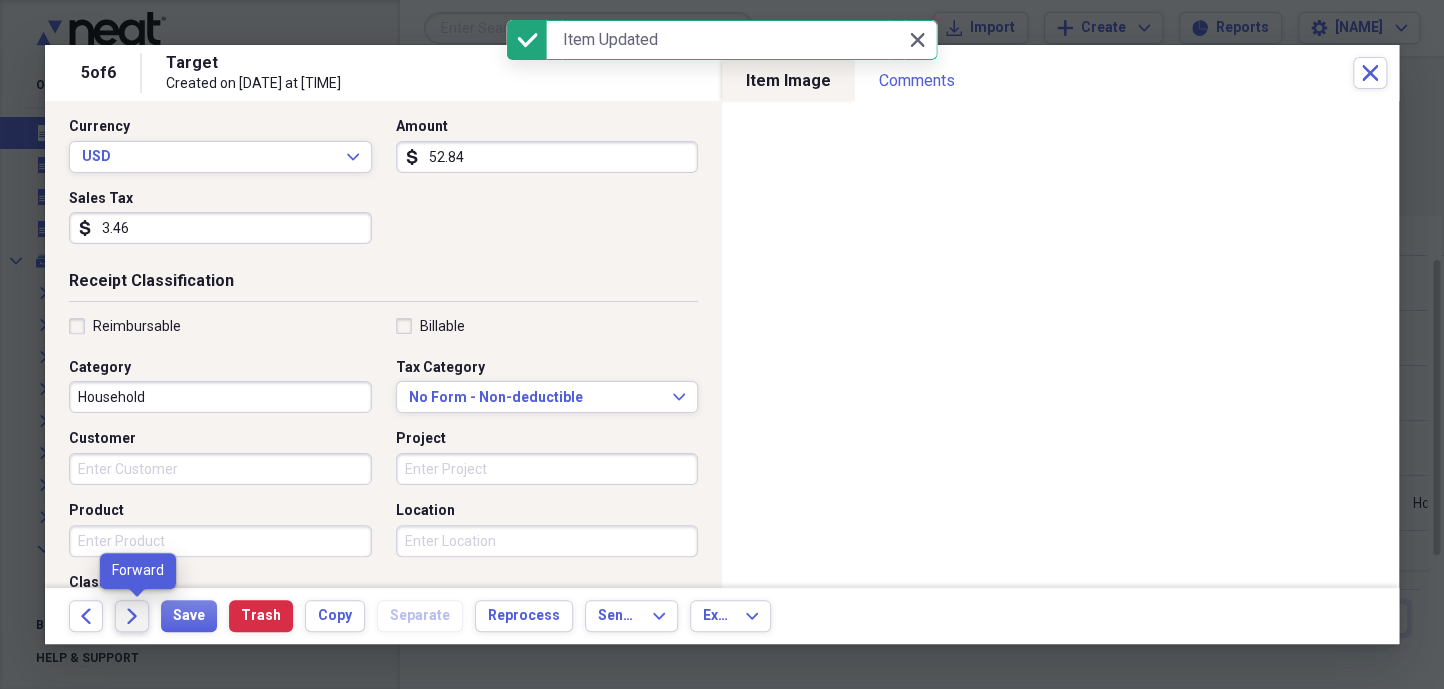 click on "Forward" 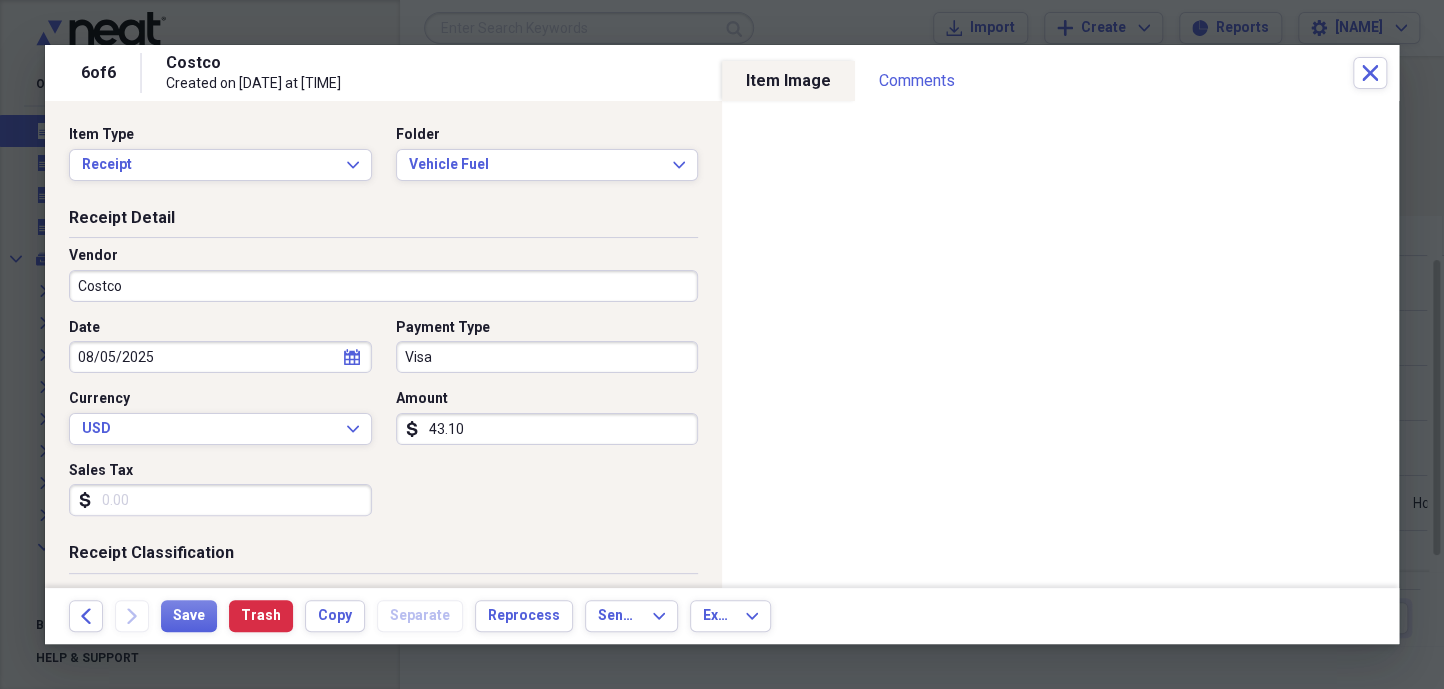 click on "Sales Tax" at bounding box center (220, 500) 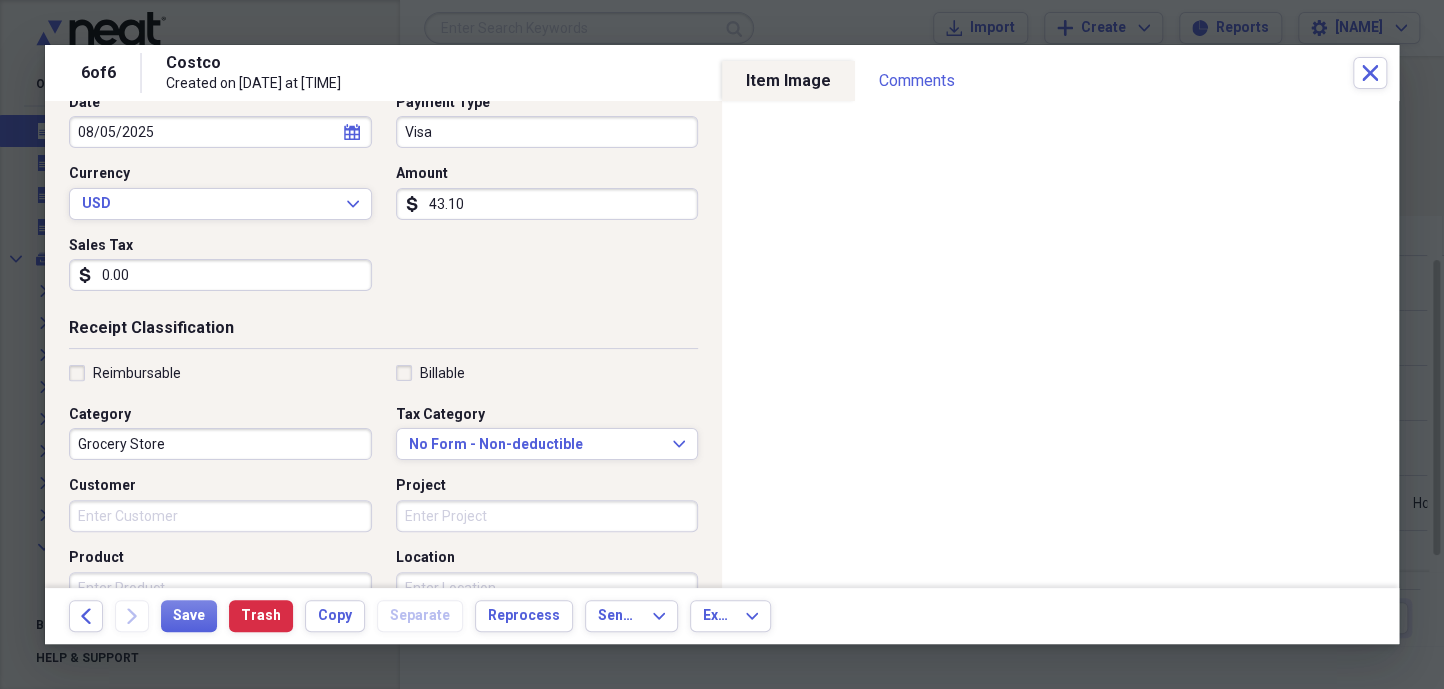 scroll, scrollTop: 181, scrollLeft: 0, axis: vertical 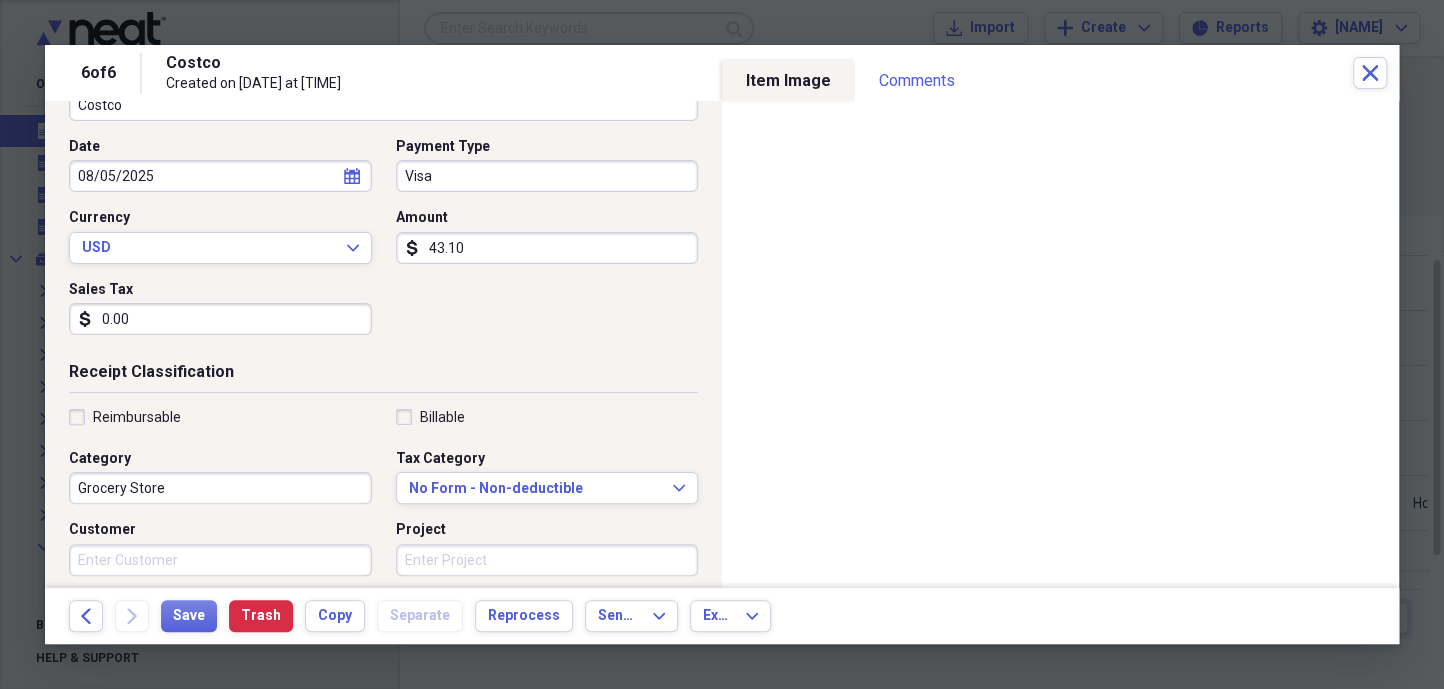 type on "0.00" 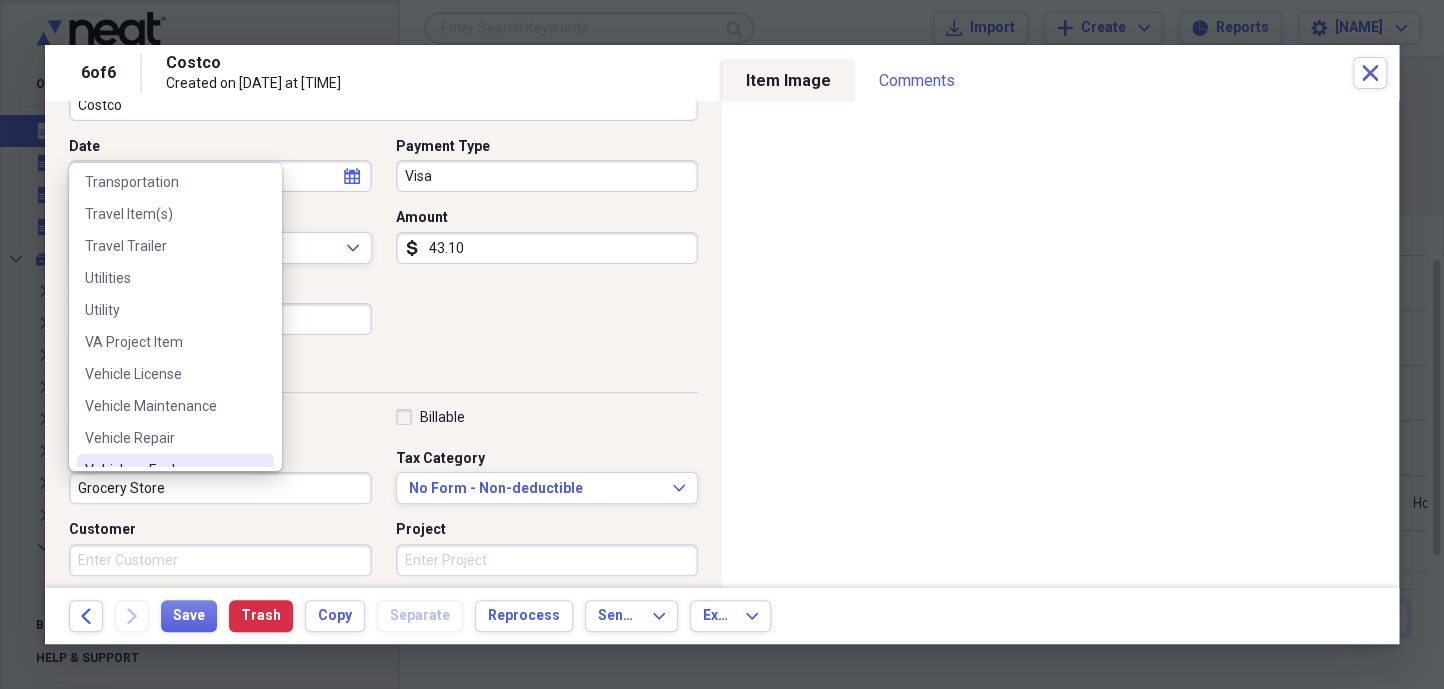 scroll, scrollTop: 3081, scrollLeft: 0, axis: vertical 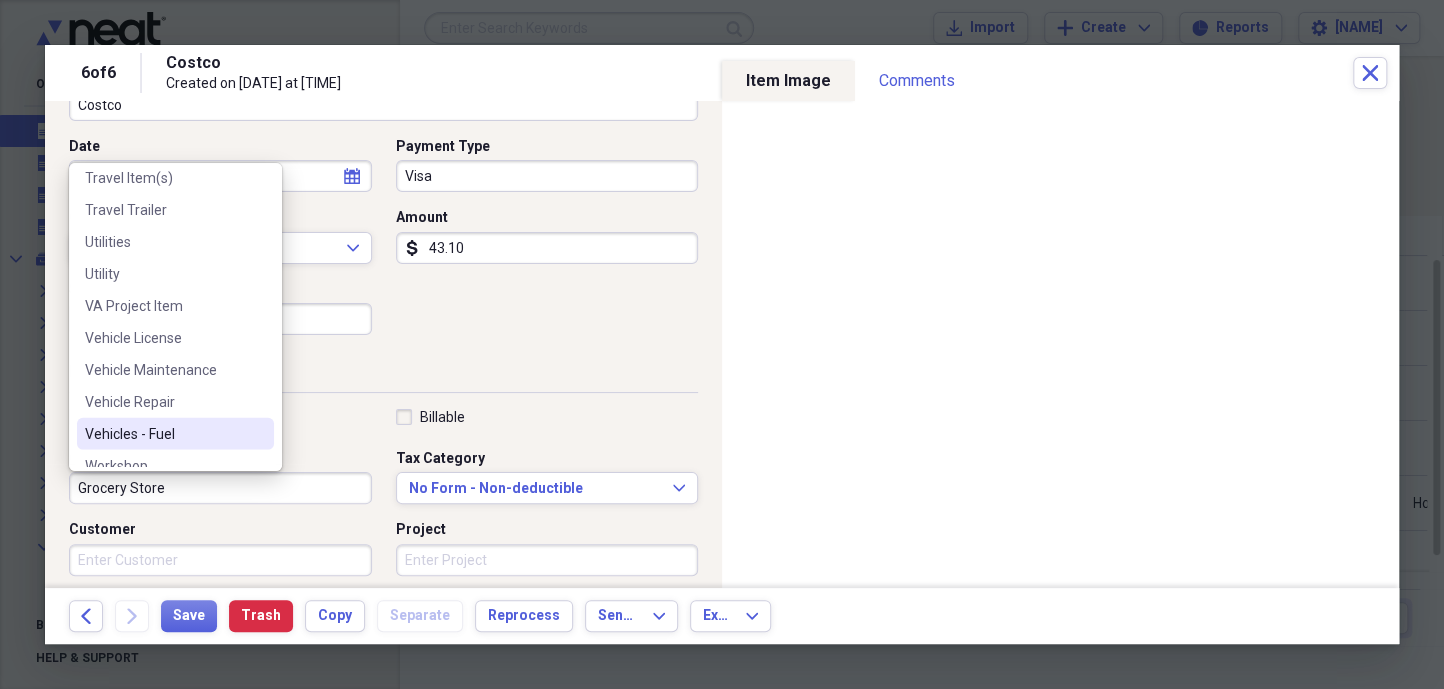 click on "Vehicles - Fuel" at bounding box center (163, 434) 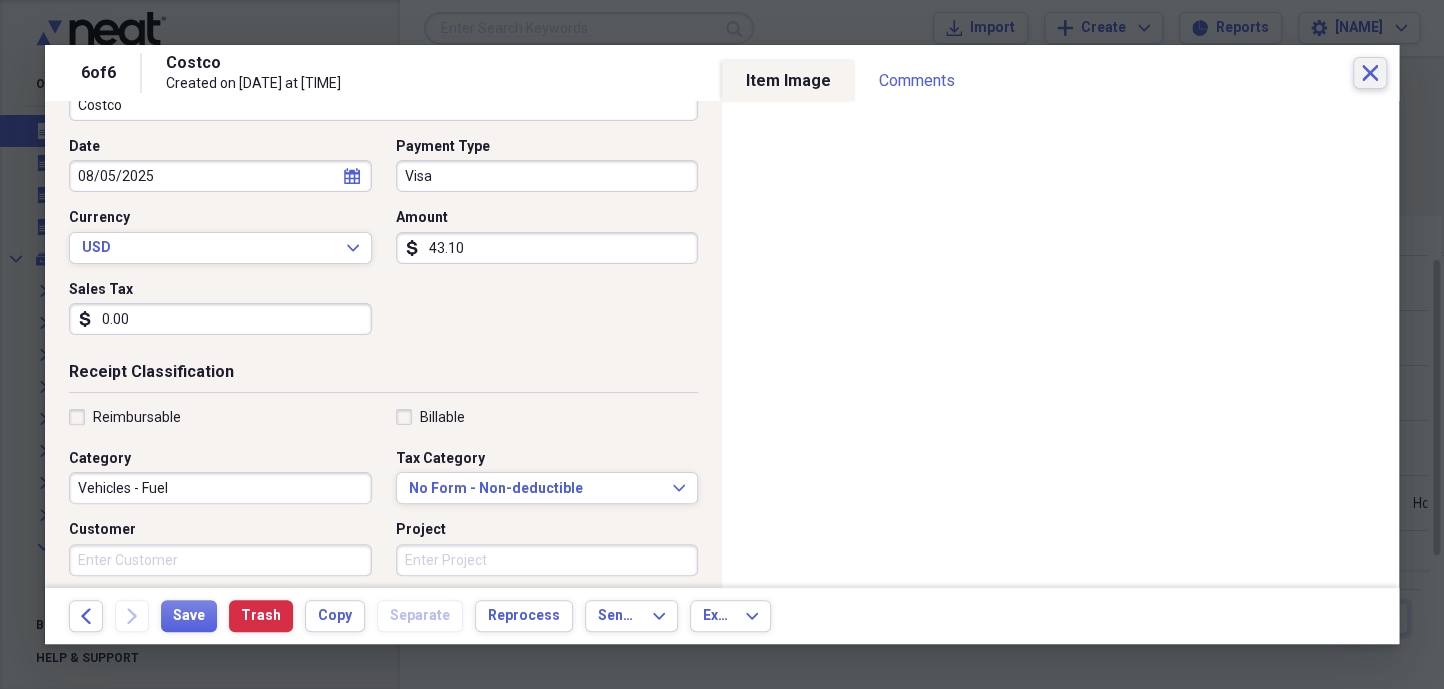 drag, startPoint x: 450, startPoint y: 560, endPoint x: 1379, endPoint y: 70, distance: 1050.3052 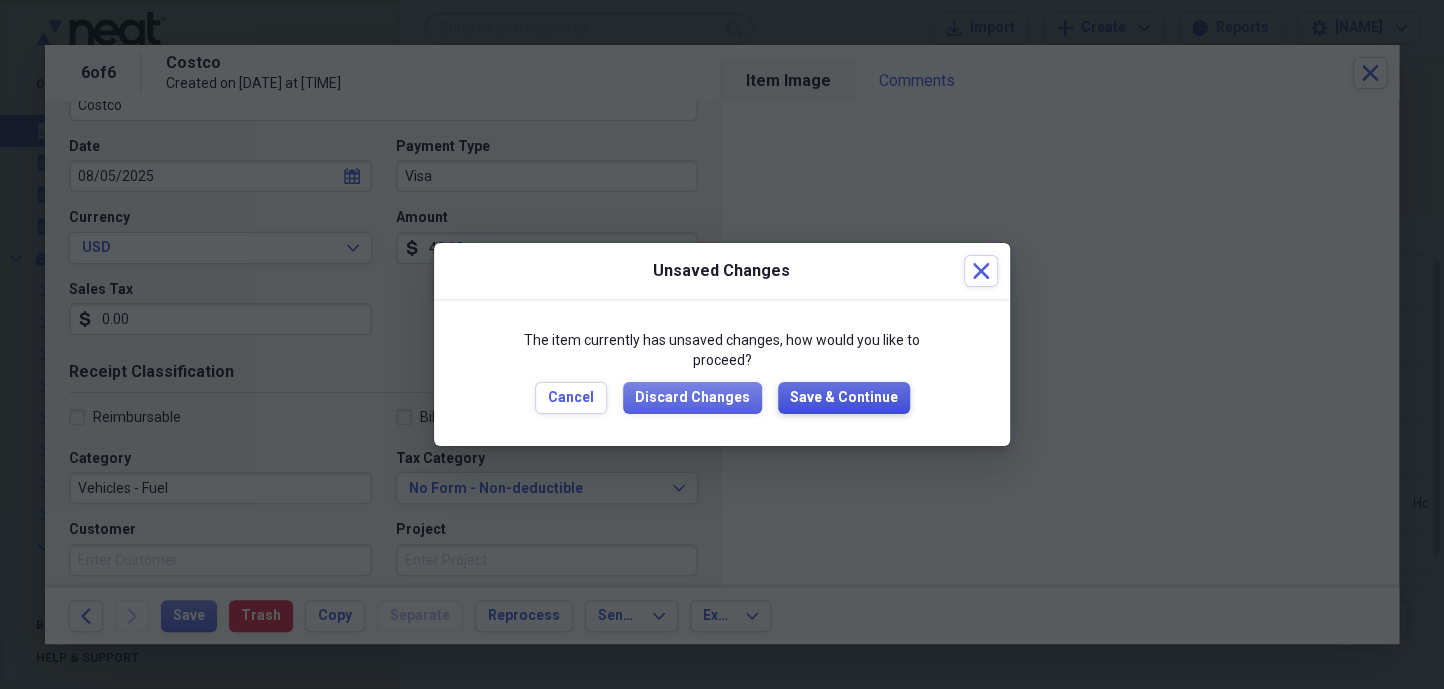 click on "Save & Continue" at bounding box center [844, 398] 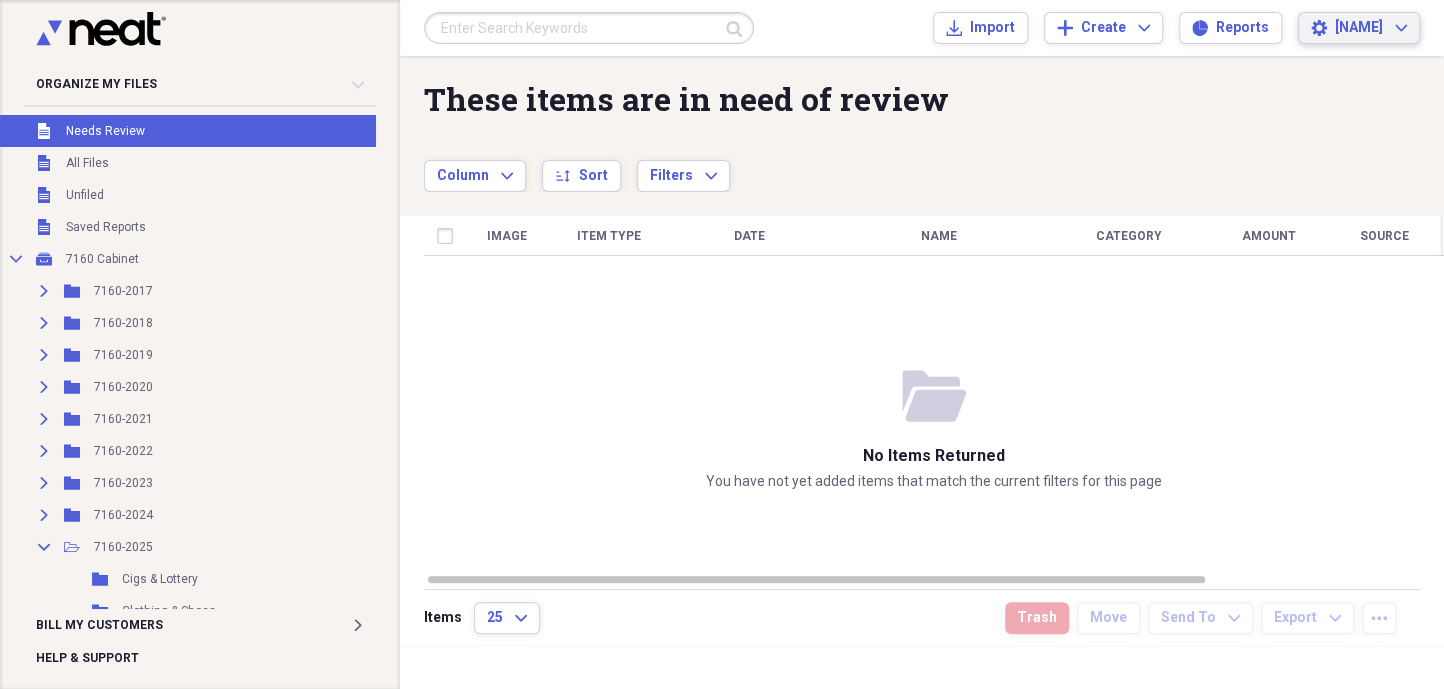 click on "Expand" 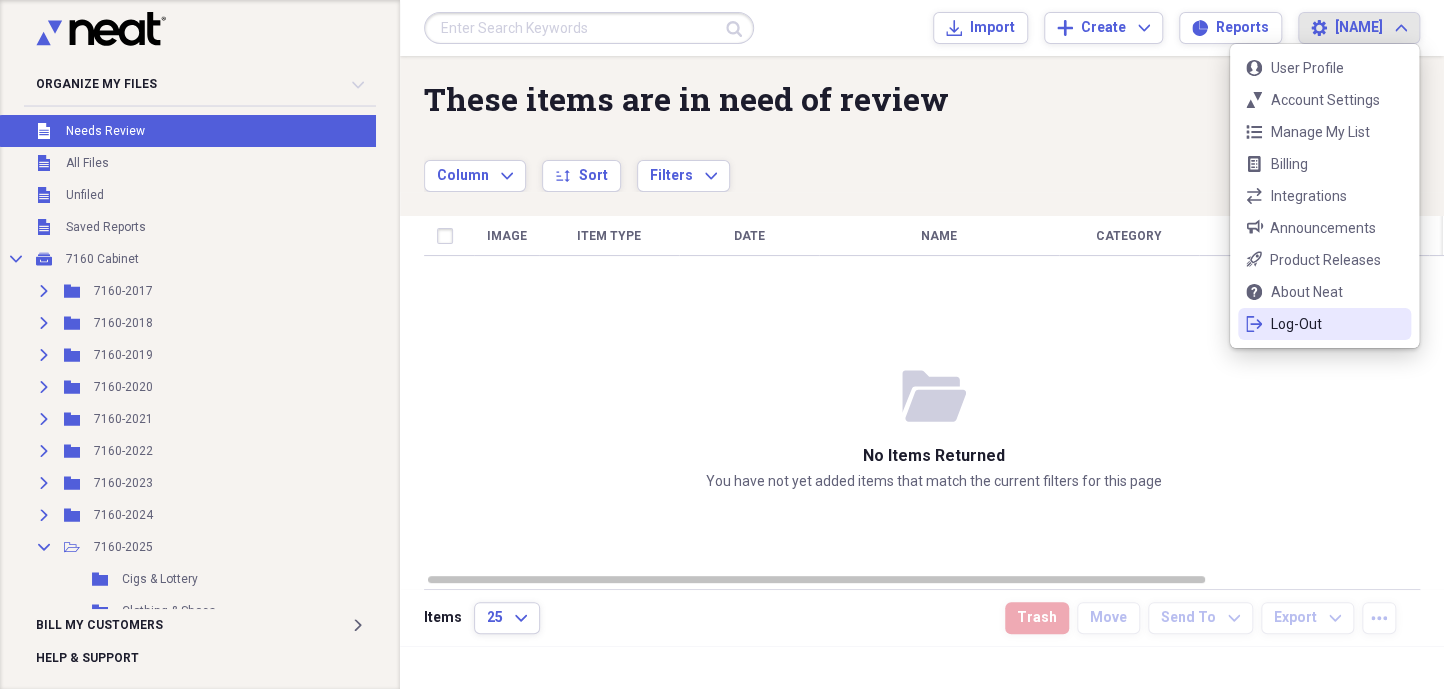 click on "Log-Out" at bounding box center (1324, 324) 